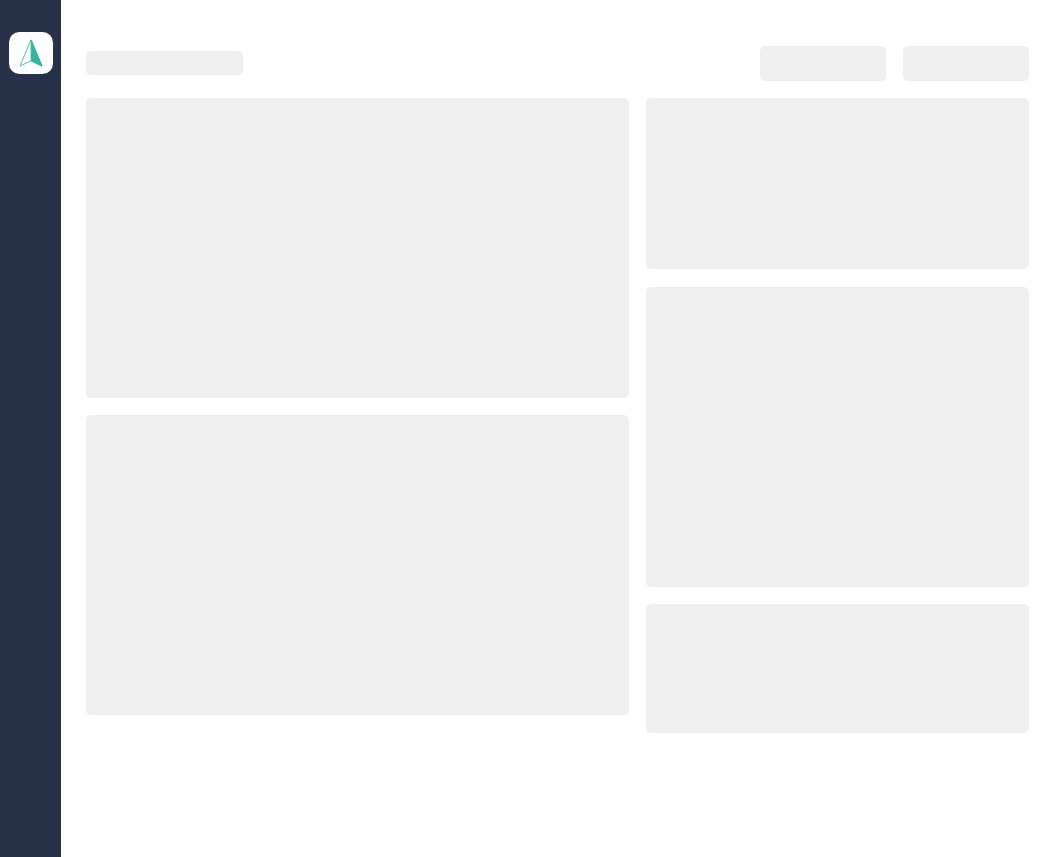 scroll, scrollTop: 0, scrollLeft: 0, axis: both 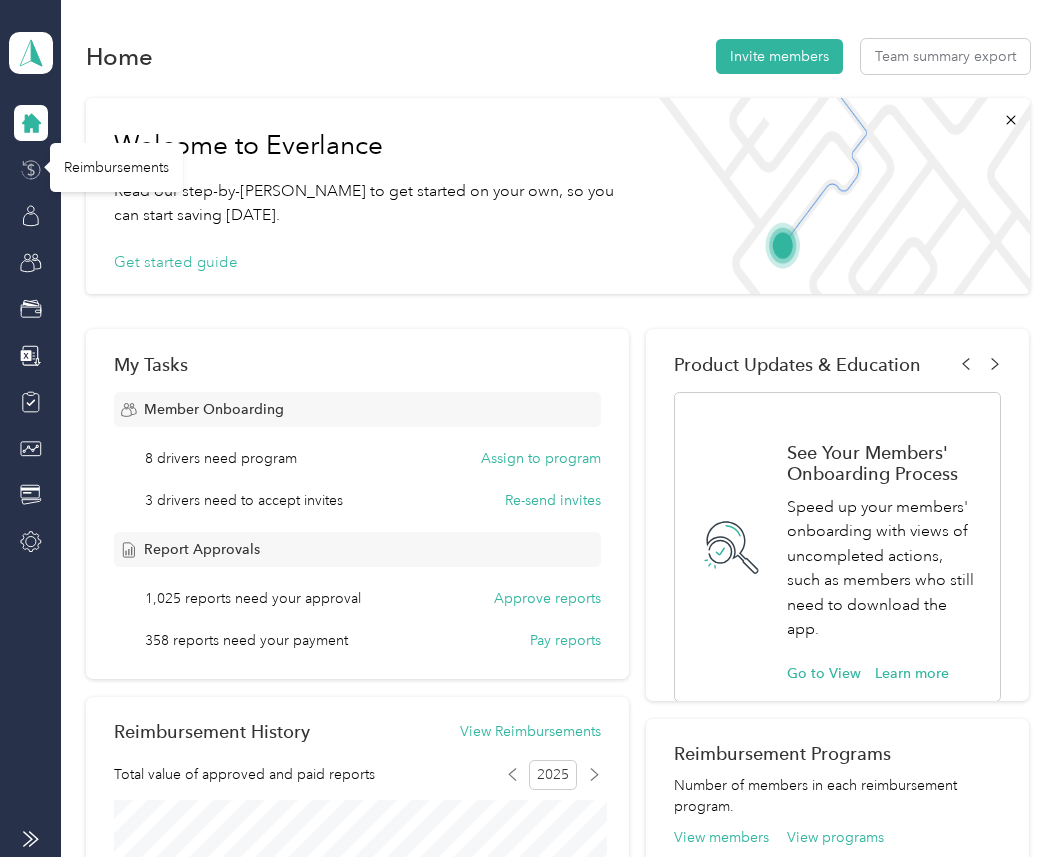 click 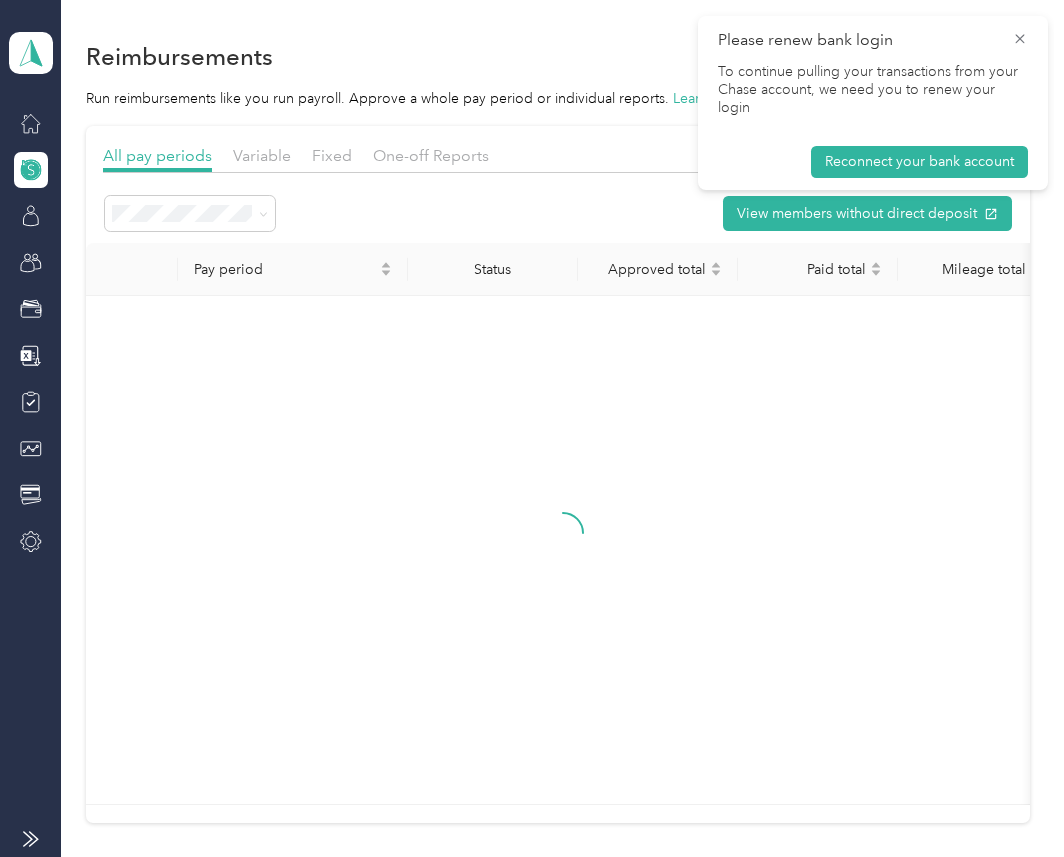 click on "Please renew bank login" at bounding box center (873, 40) 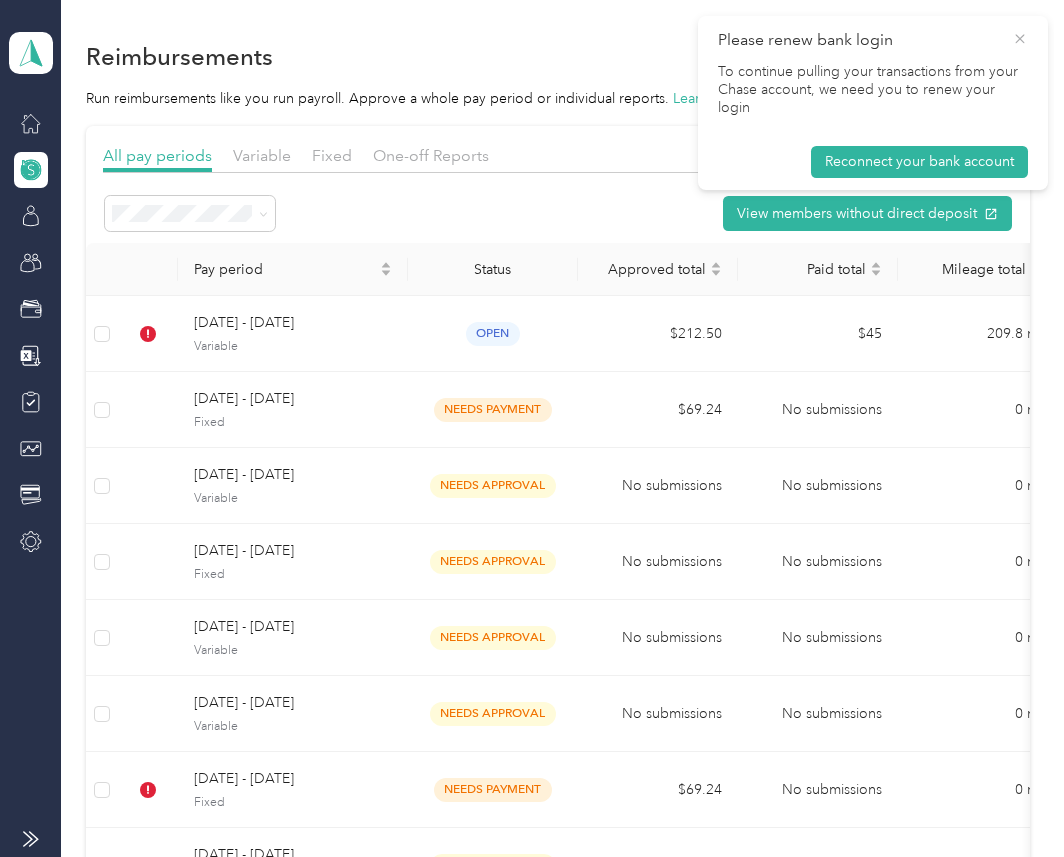 click 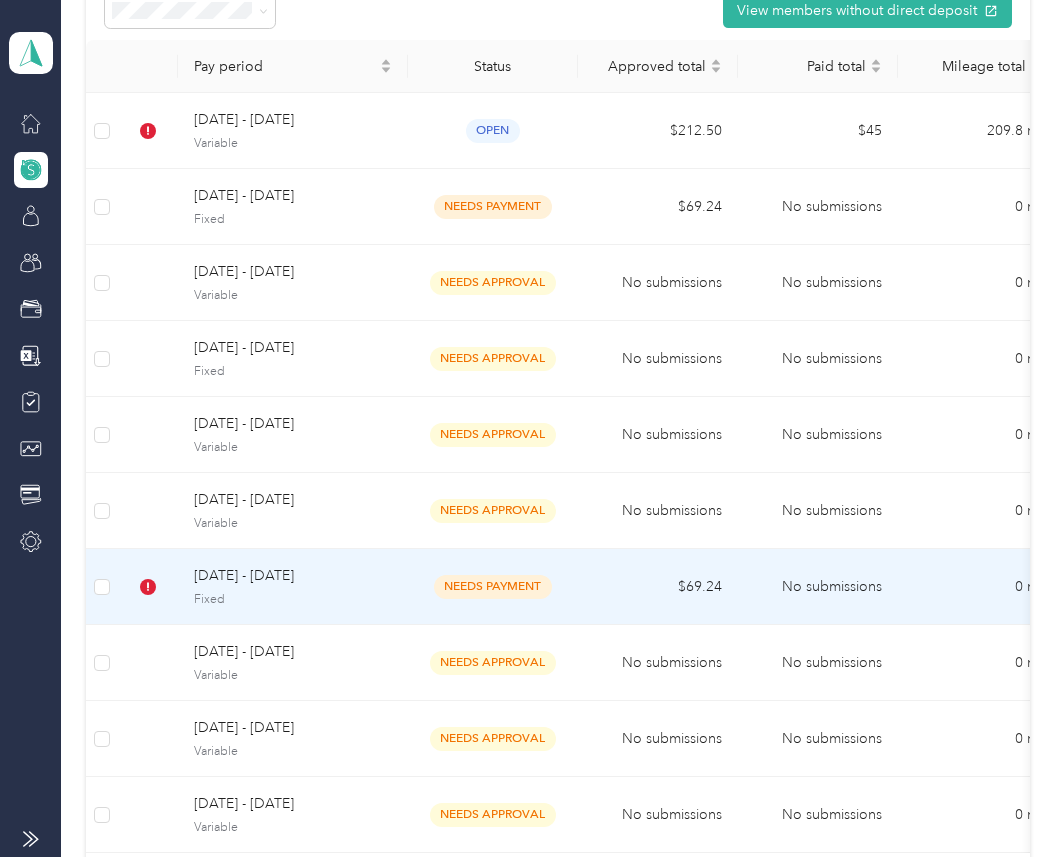 scroll, scrollTop: 487, scrollLeft: 0, axis: vertical 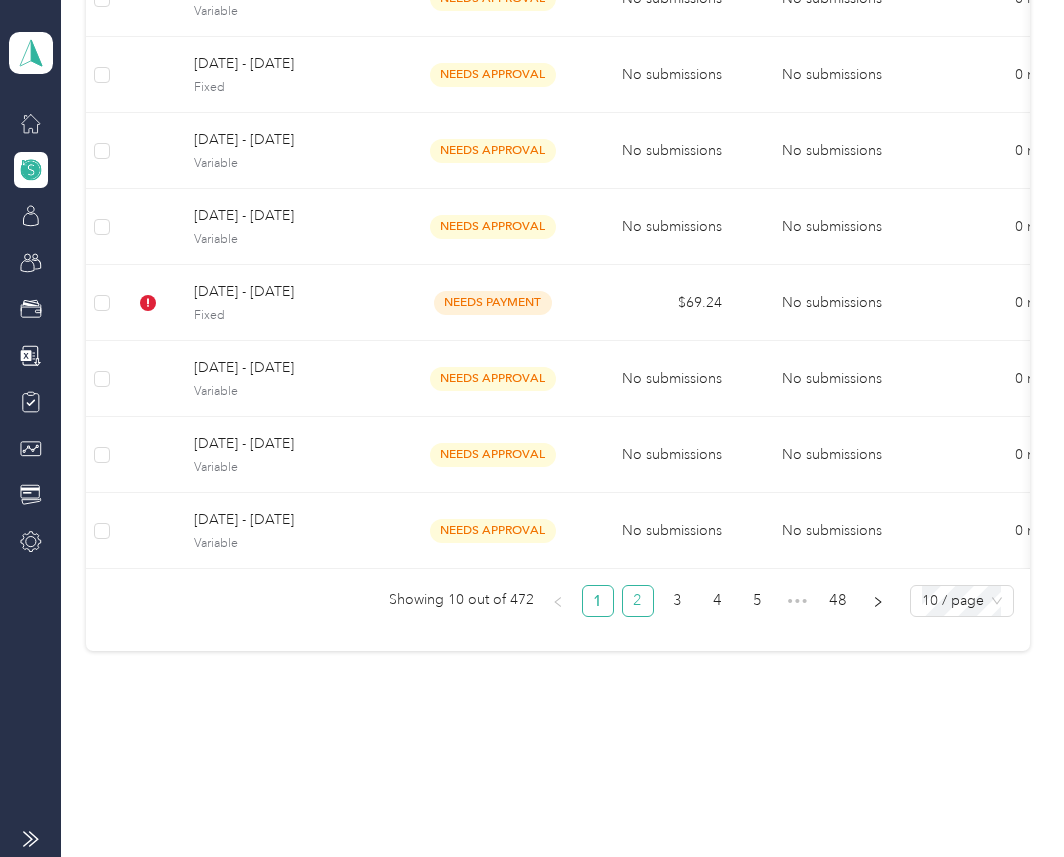 click on "2" at bounding box center [638, 601] 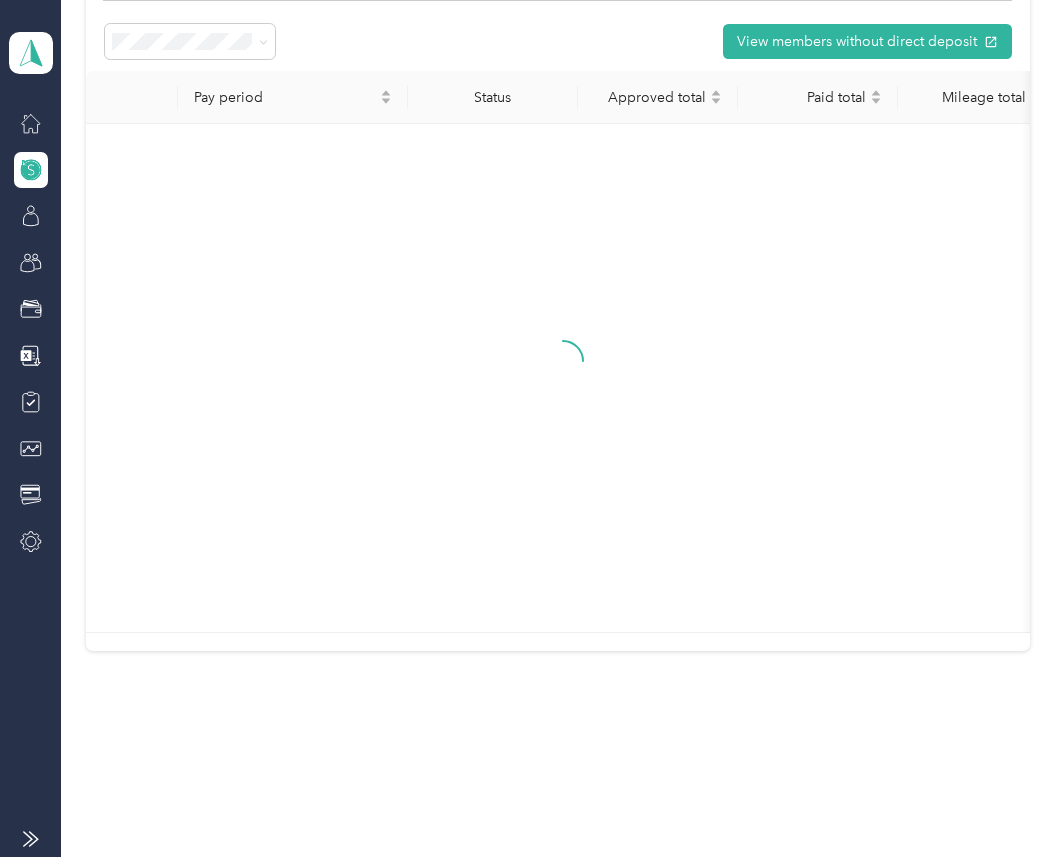 scroll, scrollTop: 487, scrollLeft: 0, axis: vertical 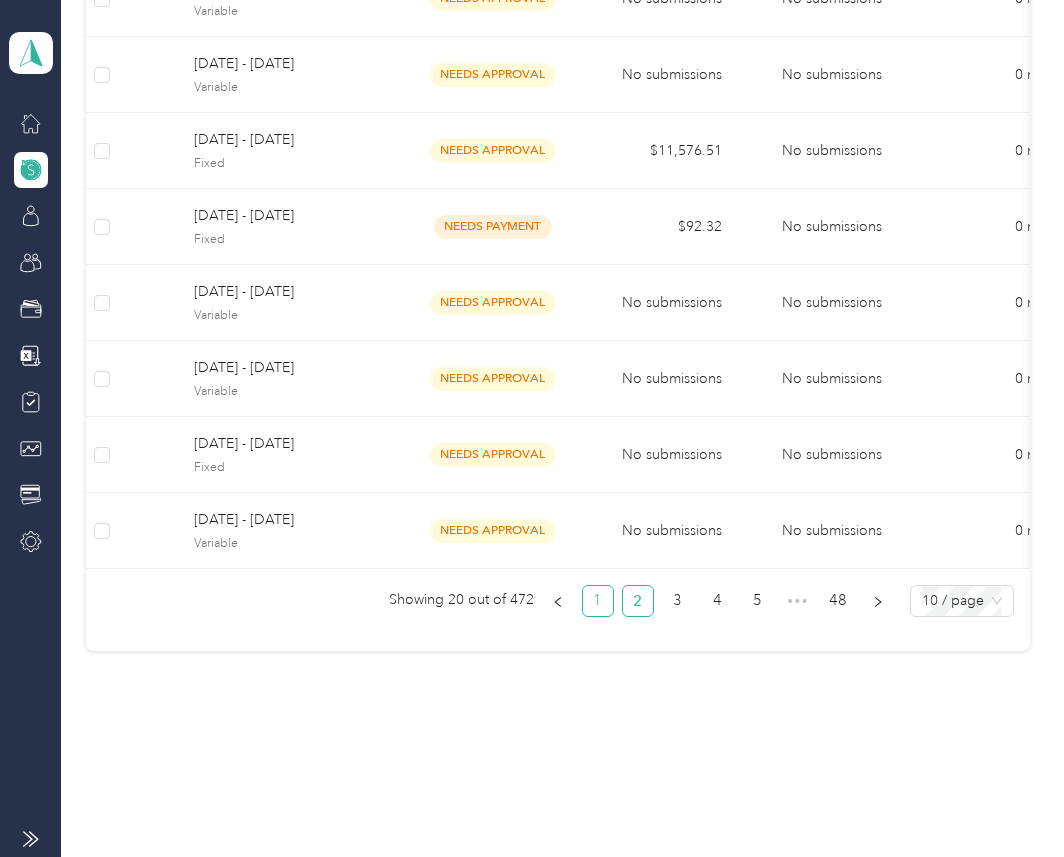click on "1" at bounding box center (598, 601) 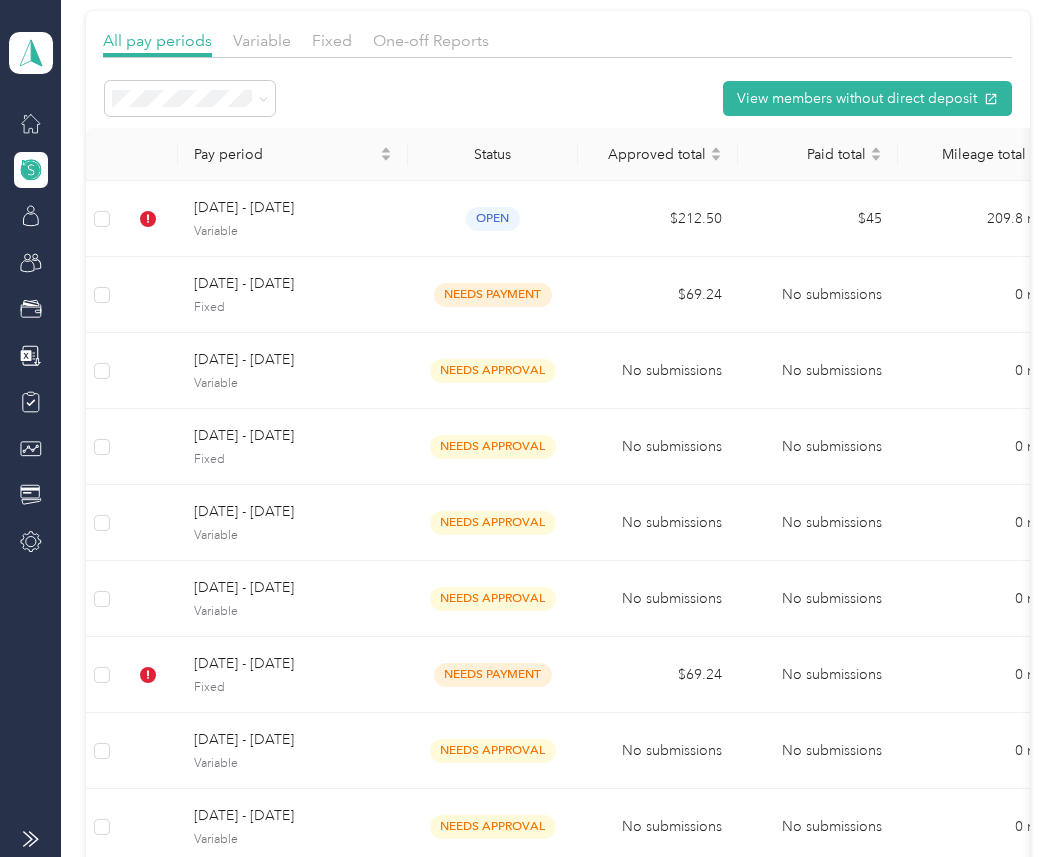 scroll, scrollTop: 0, scrollLeft: 0, axis: both 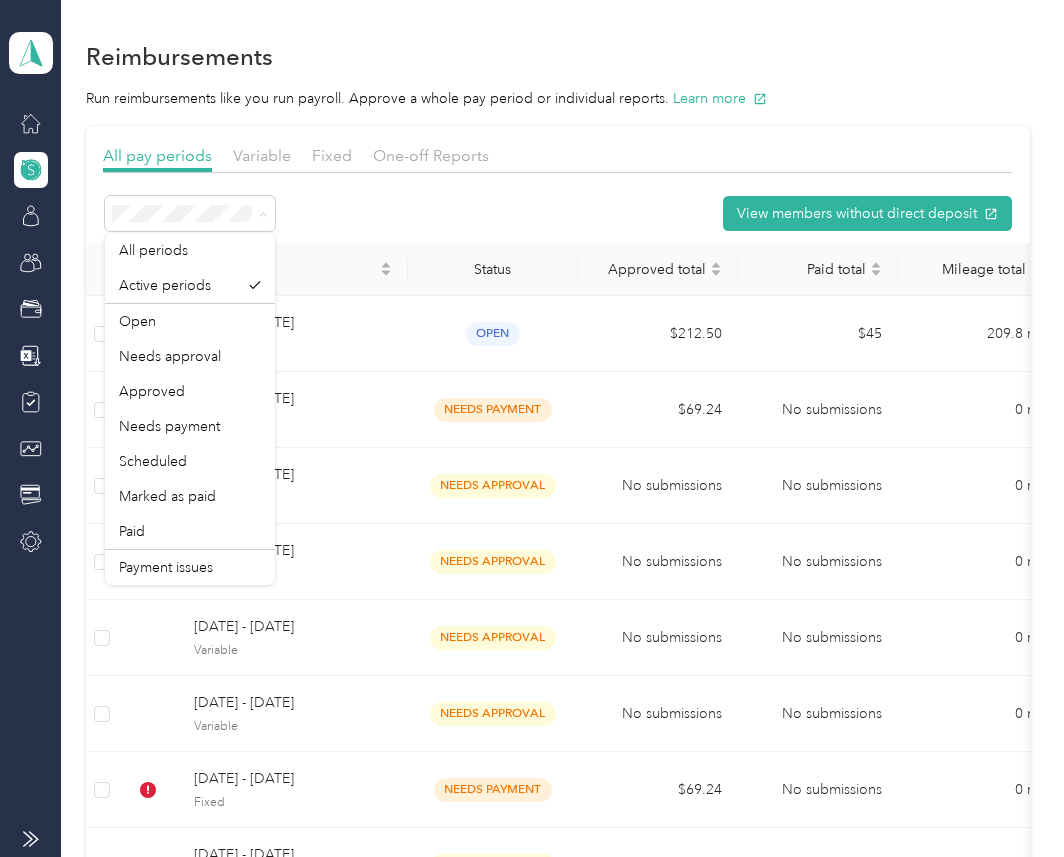 click on "View members without direct deposit" at bounding box center [557, 213] 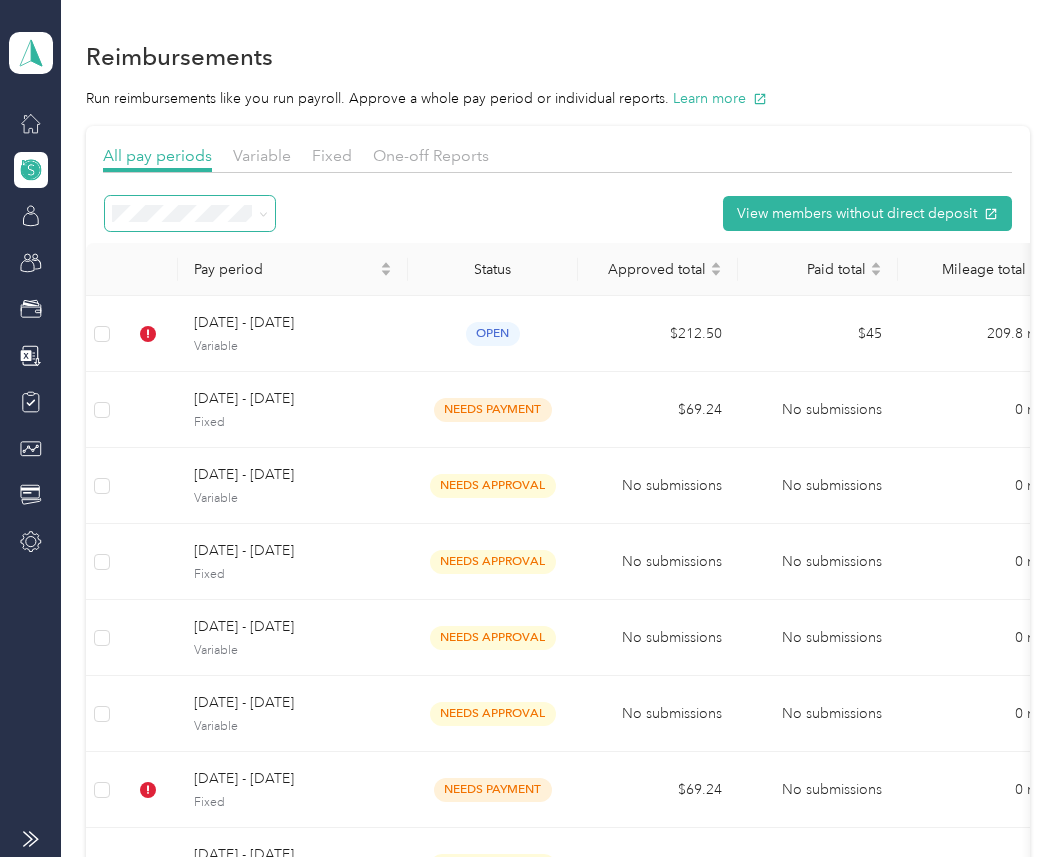 click at bounding box center (190, 213) 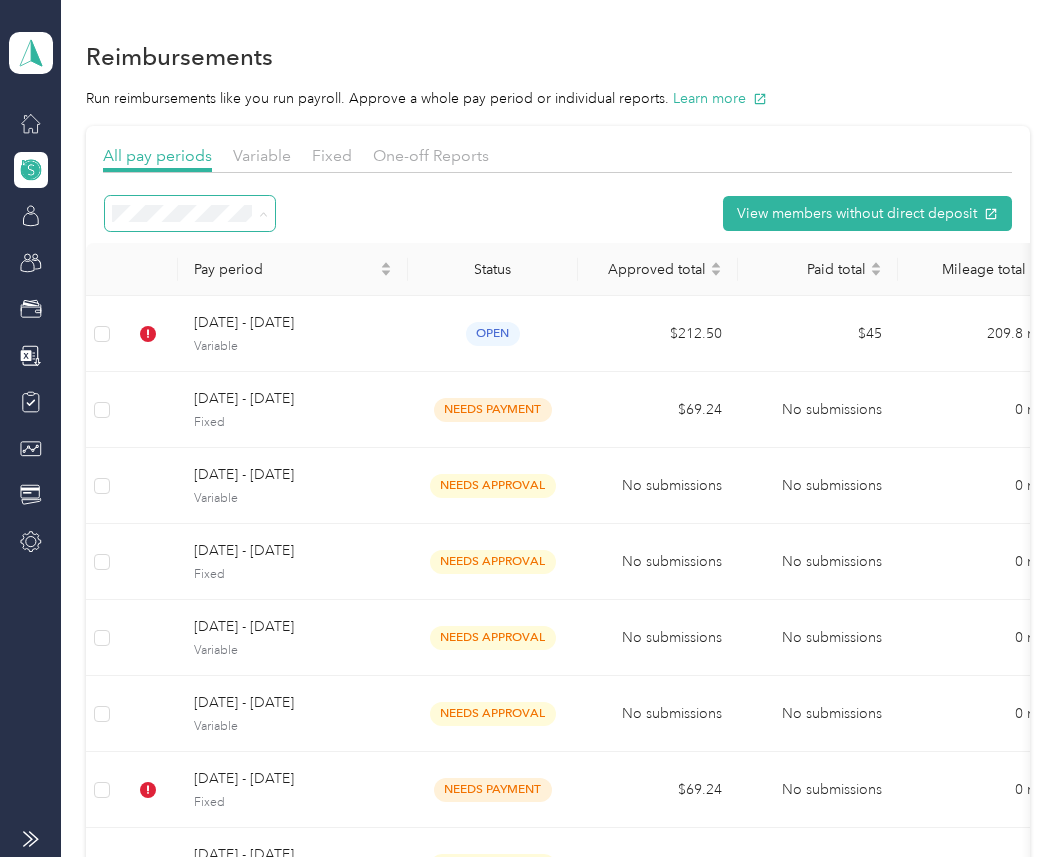 click on "View members without direct deposit" at bounding box center [557, 213] 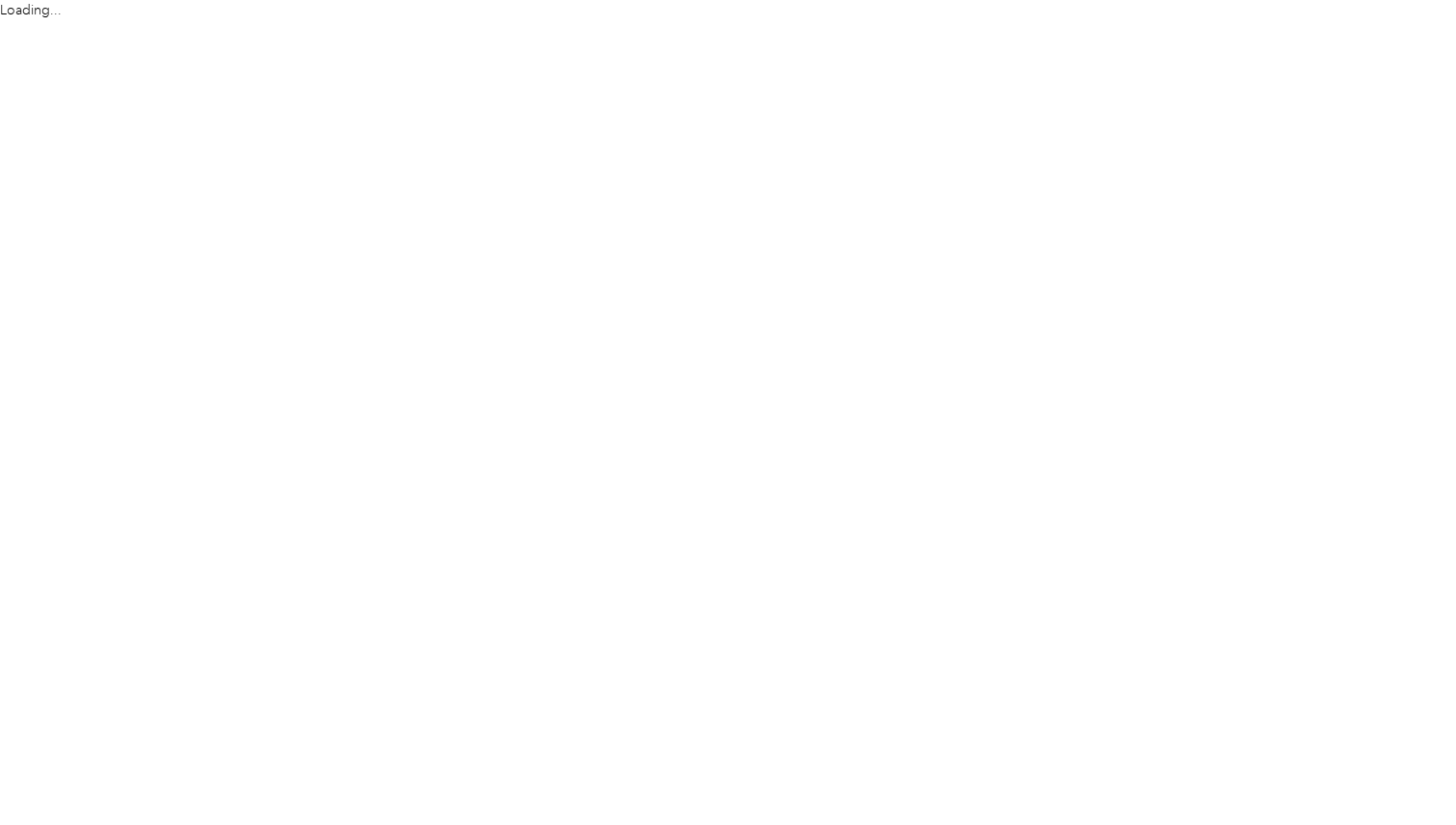 scroll, scrollTop: 0, scrollLeft: 0, axis: both 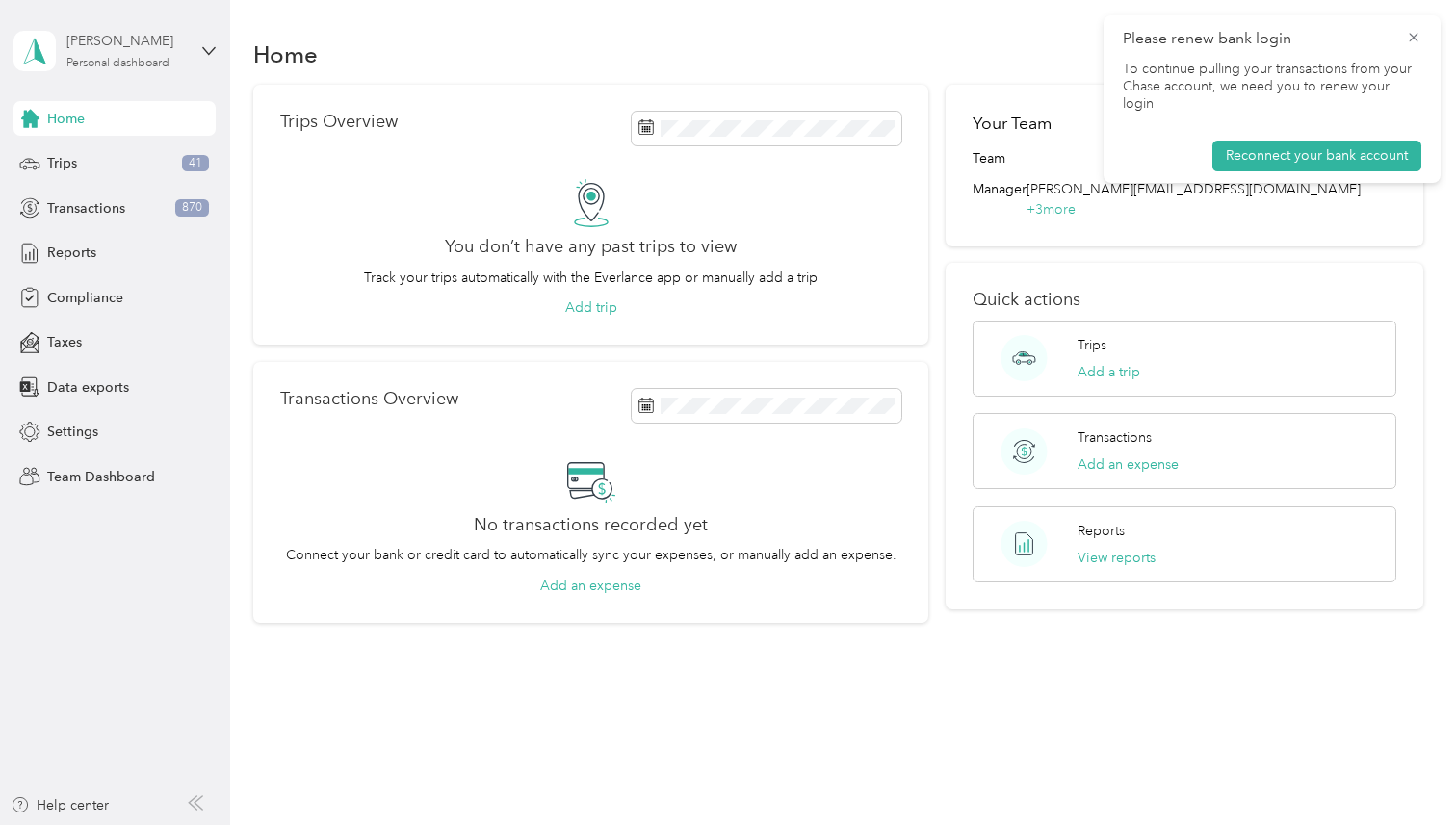 click on "[PERSON_NAME]" at bounding box center (126, 40) 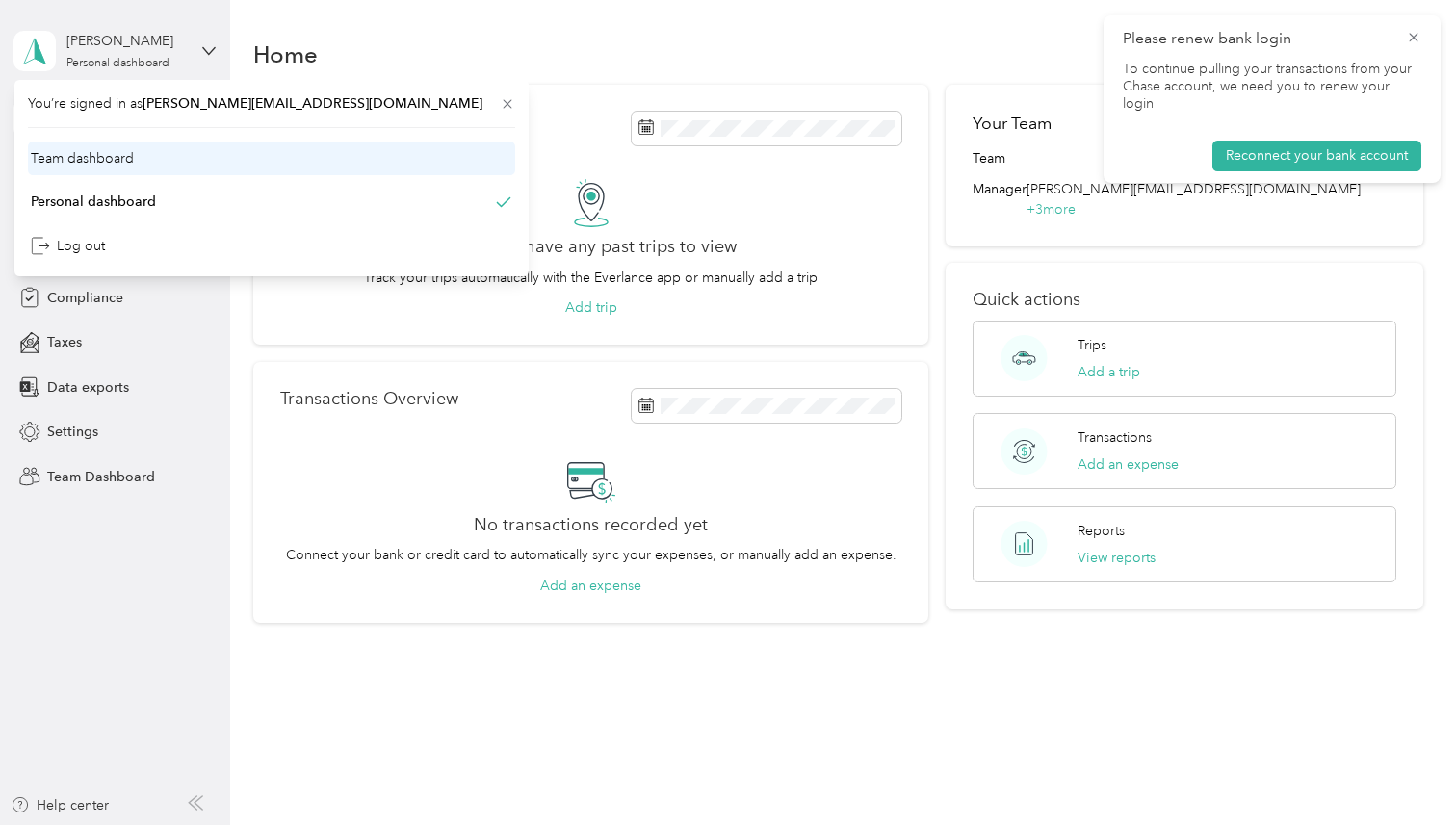 click on "Team dashboard" at bounding box center [272, 158] 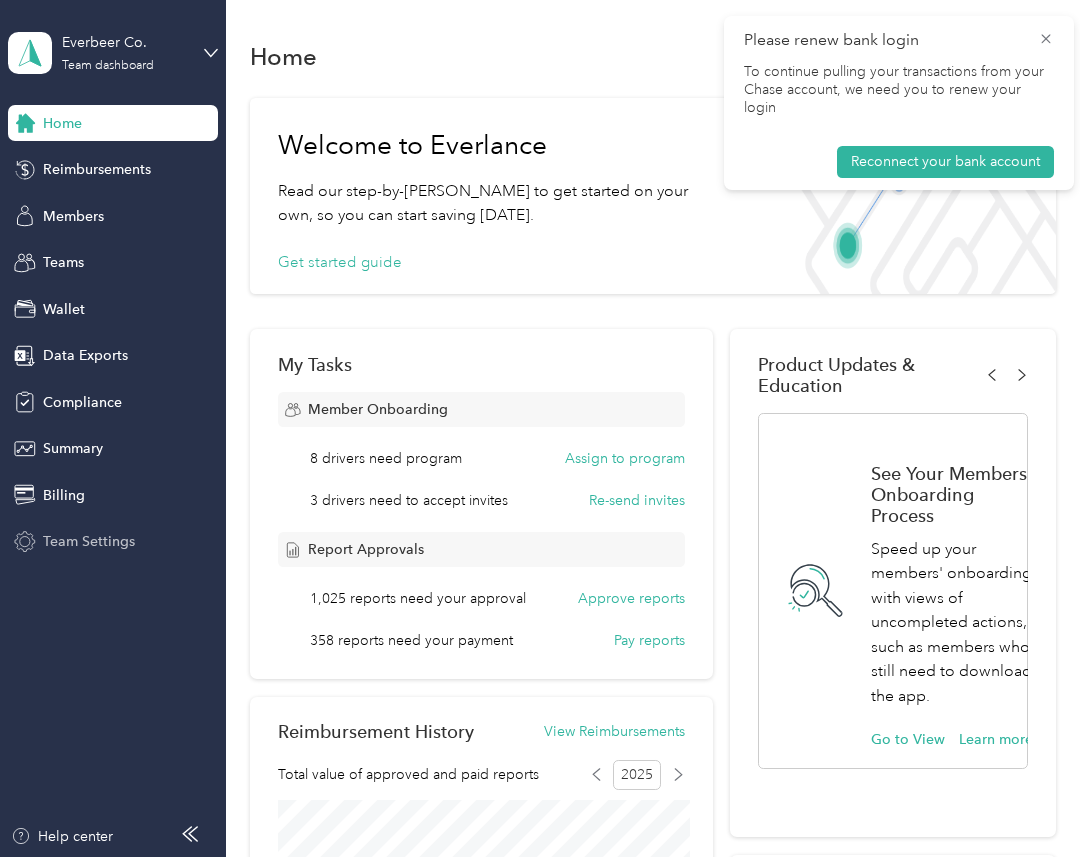 click on "Team Settings" at bounding box center [89, 541] 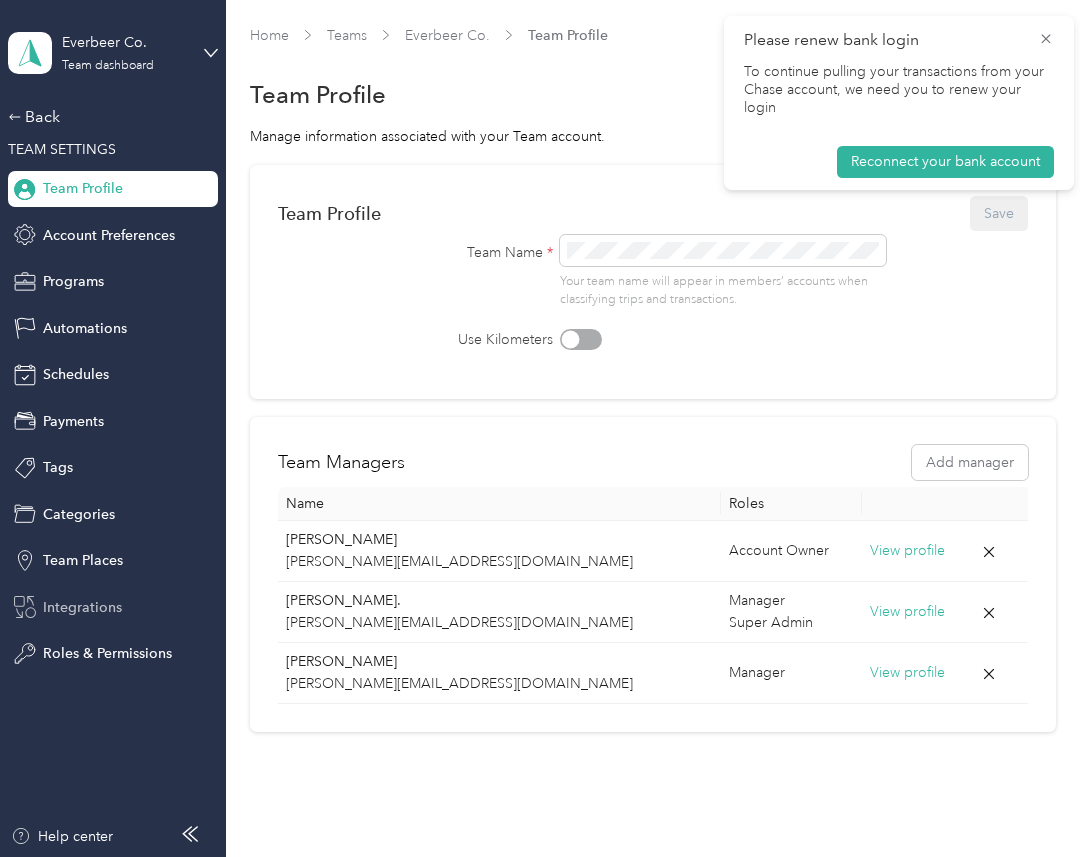 click on "Integrations" at bounding box center (113, 607) 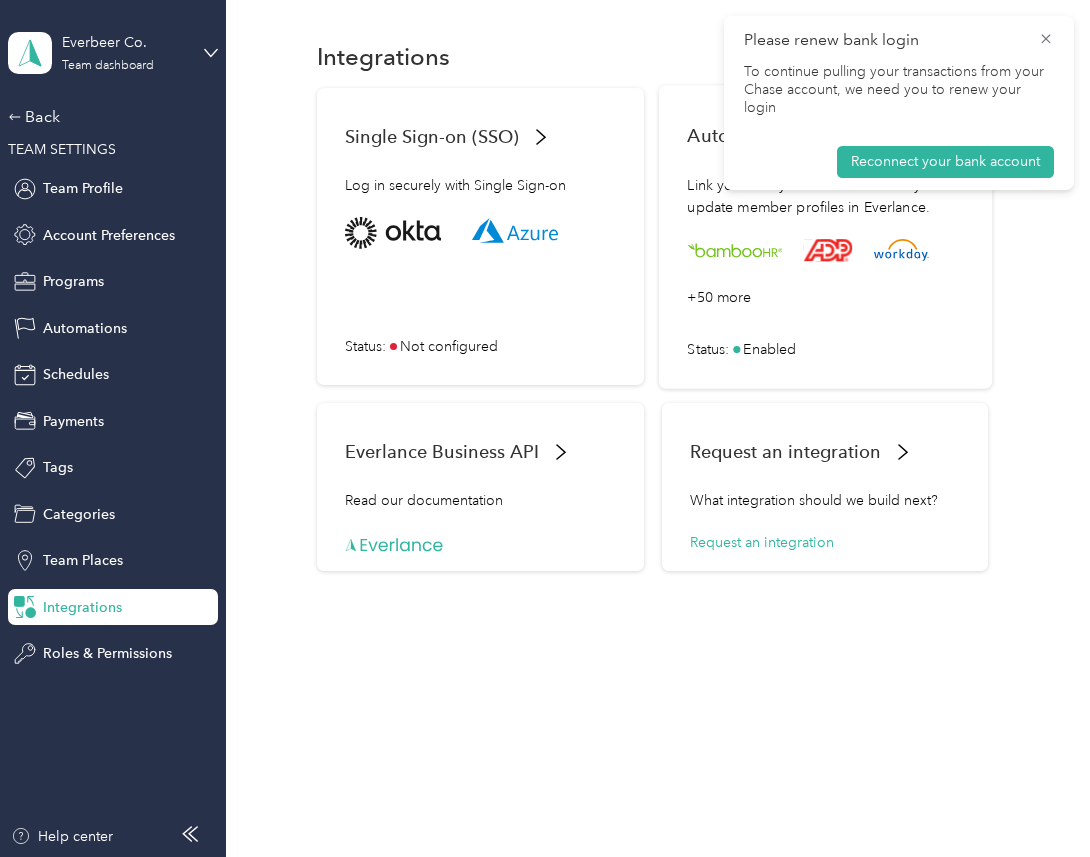 click on "+50 more" at bounding box center [825, 270] 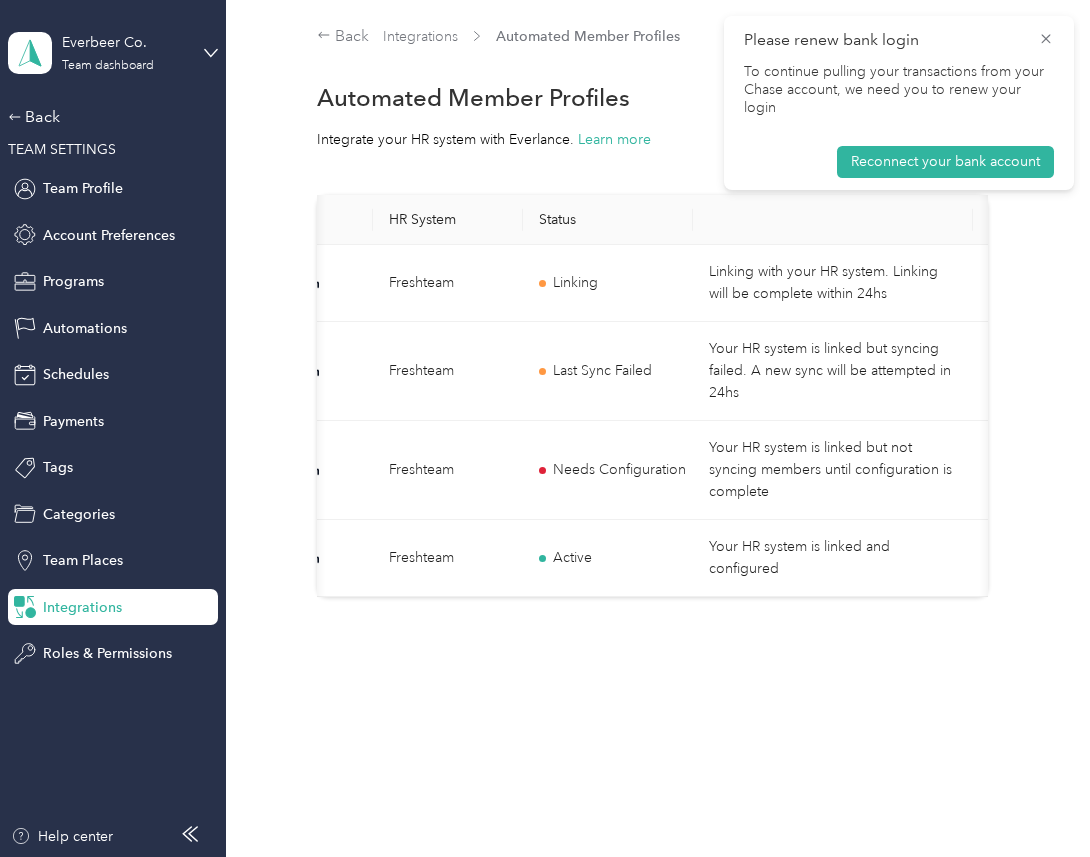 scroll, scrollTop: 0, scrollLeft: 221, axis: horizontal 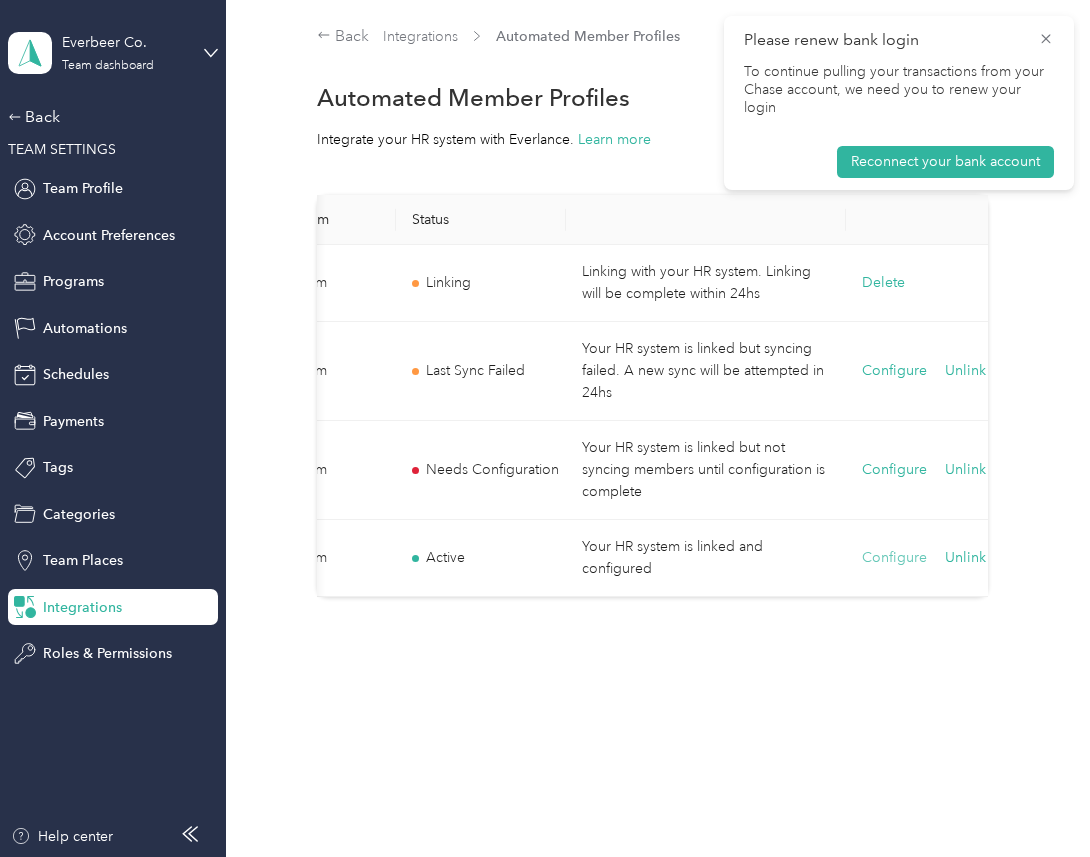 click on "Configure" at bounding box center [894, 558] 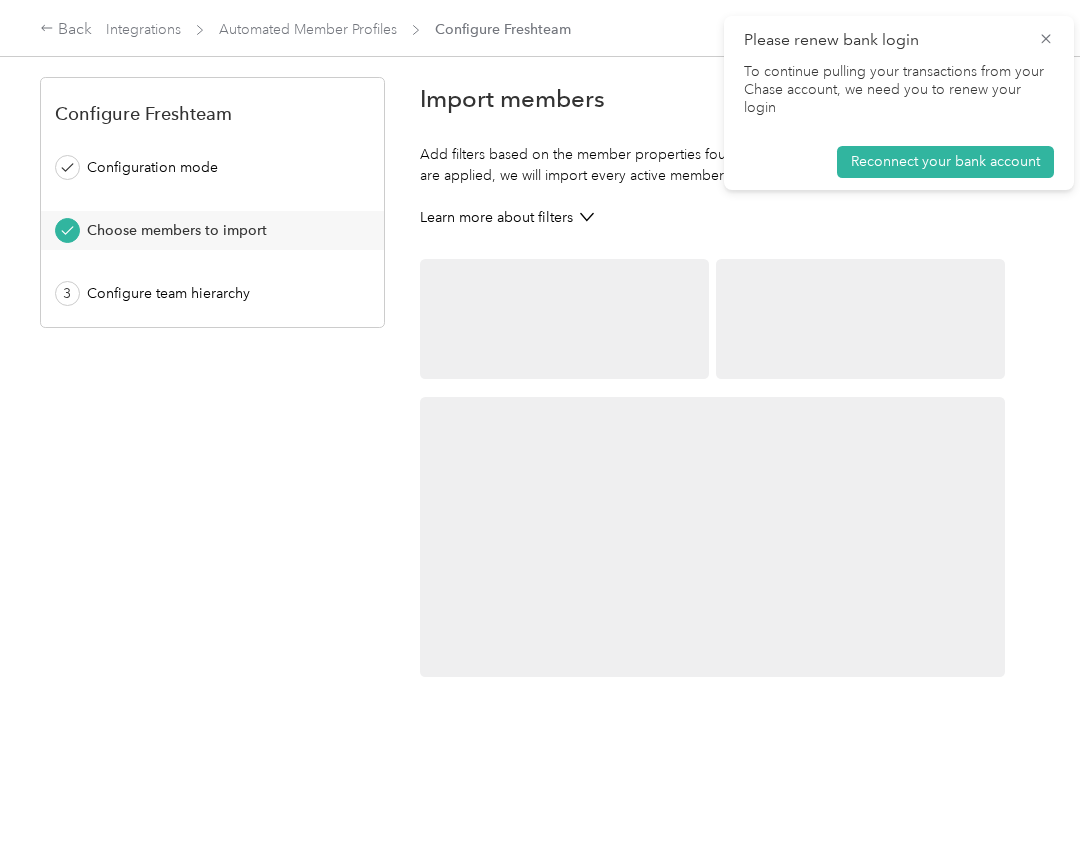click on "Please renew bank login" at bounding box center [899, 40] 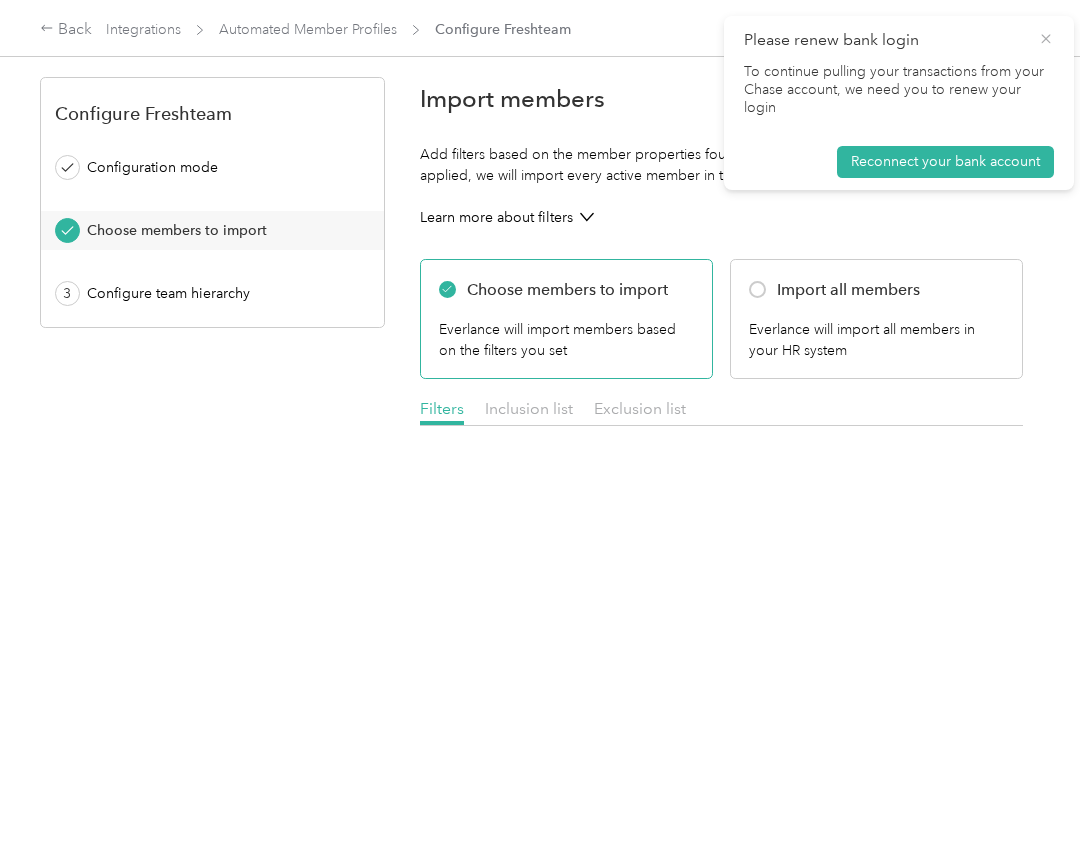 click 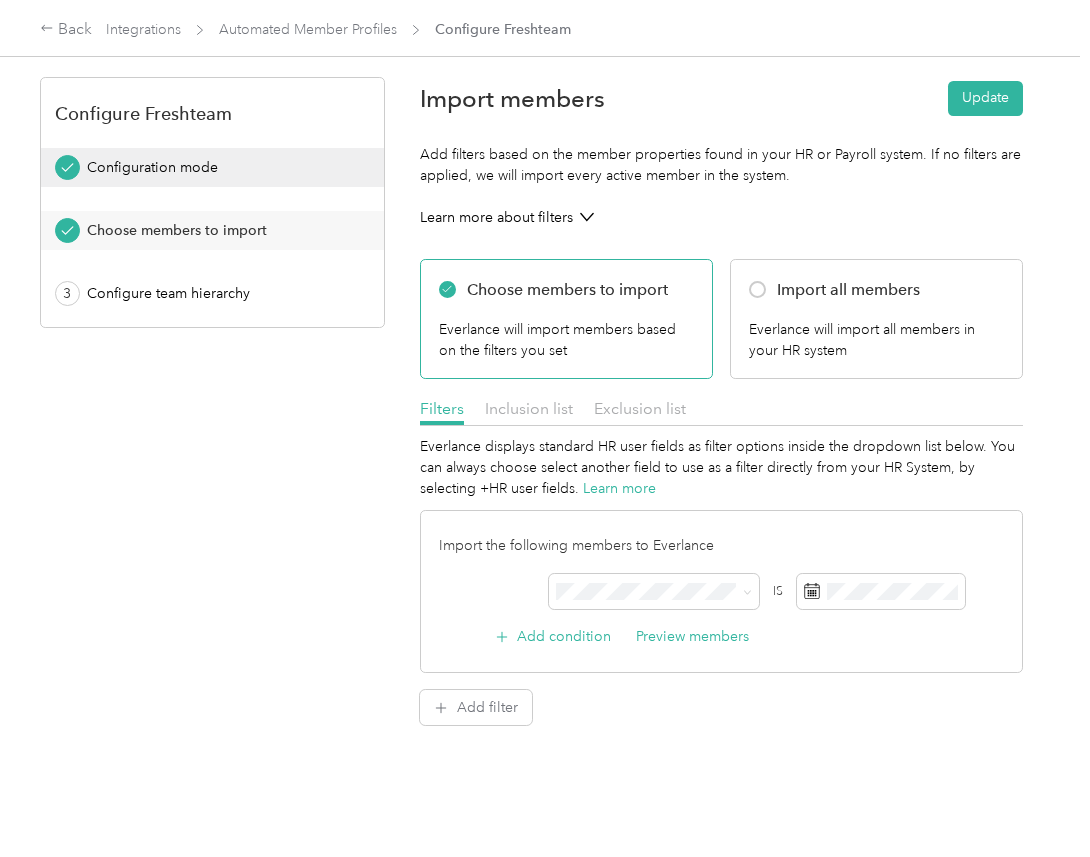click on "Configuration mode" at bounding box center (219, 167) 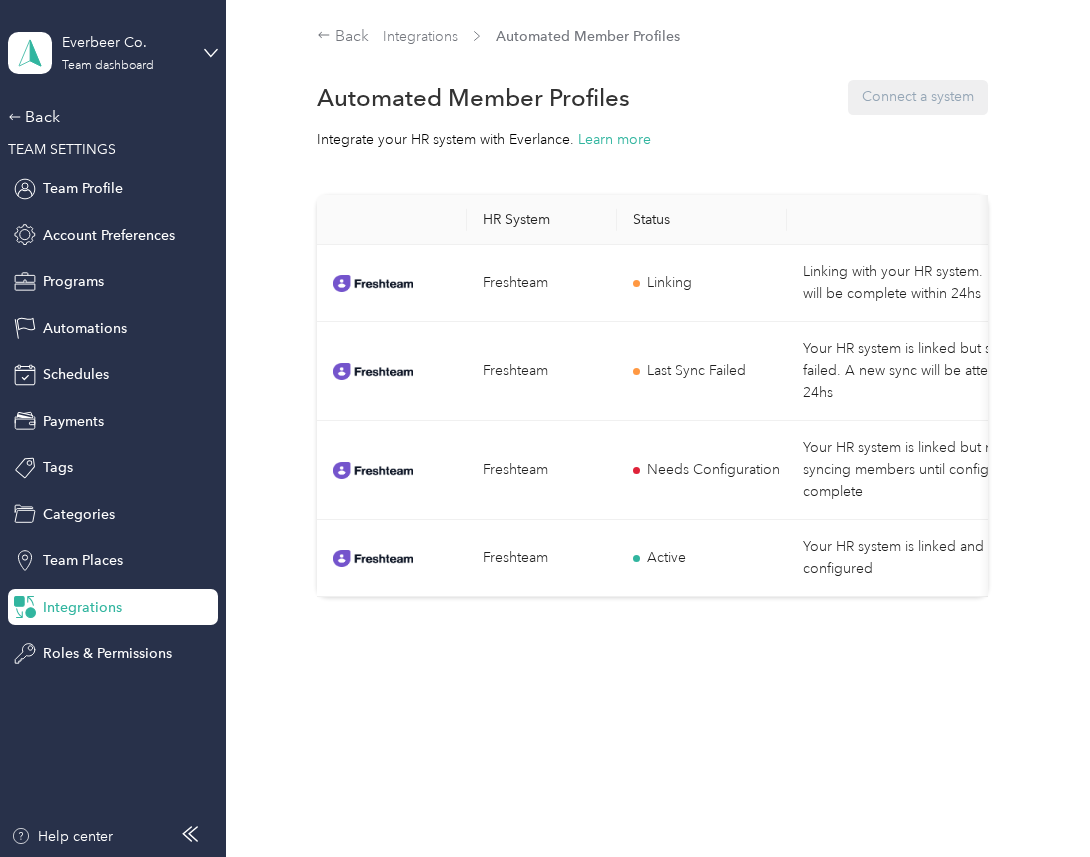 scroll, scrollTop: 0, scrollLeft: 221, axis: horizontal 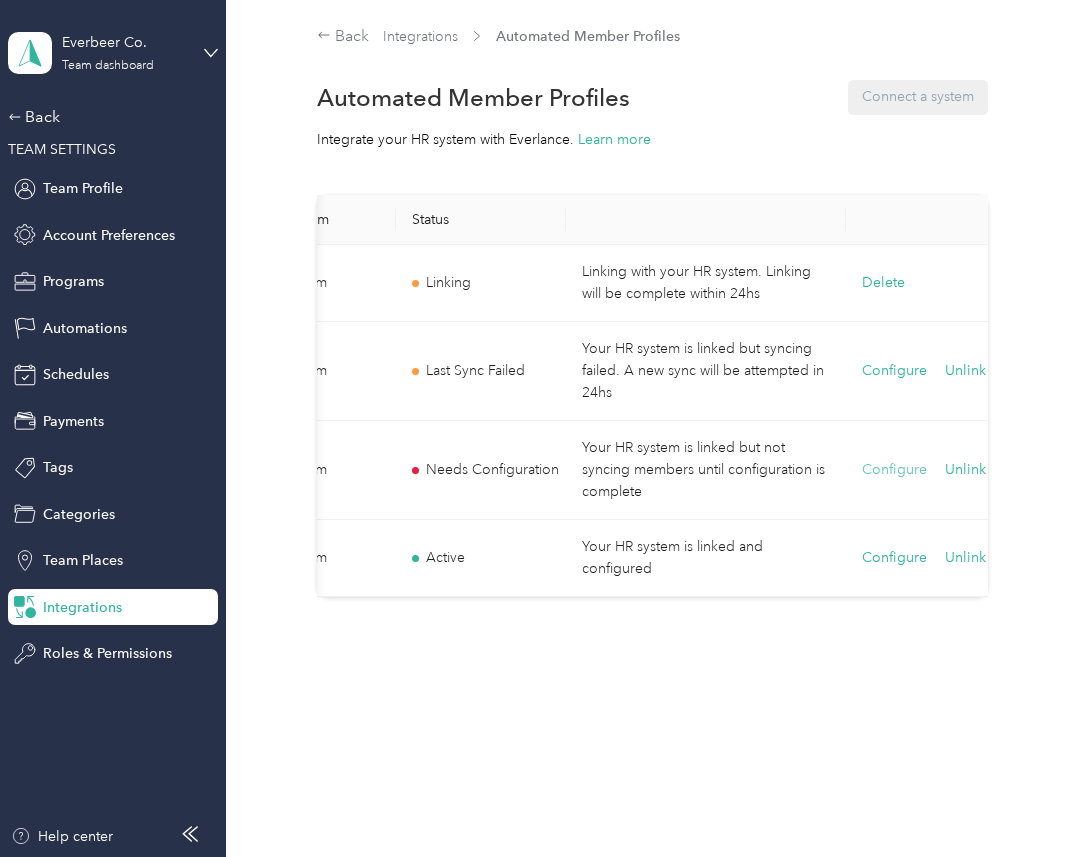 click on "Configure" at bounding box center (894, 470) 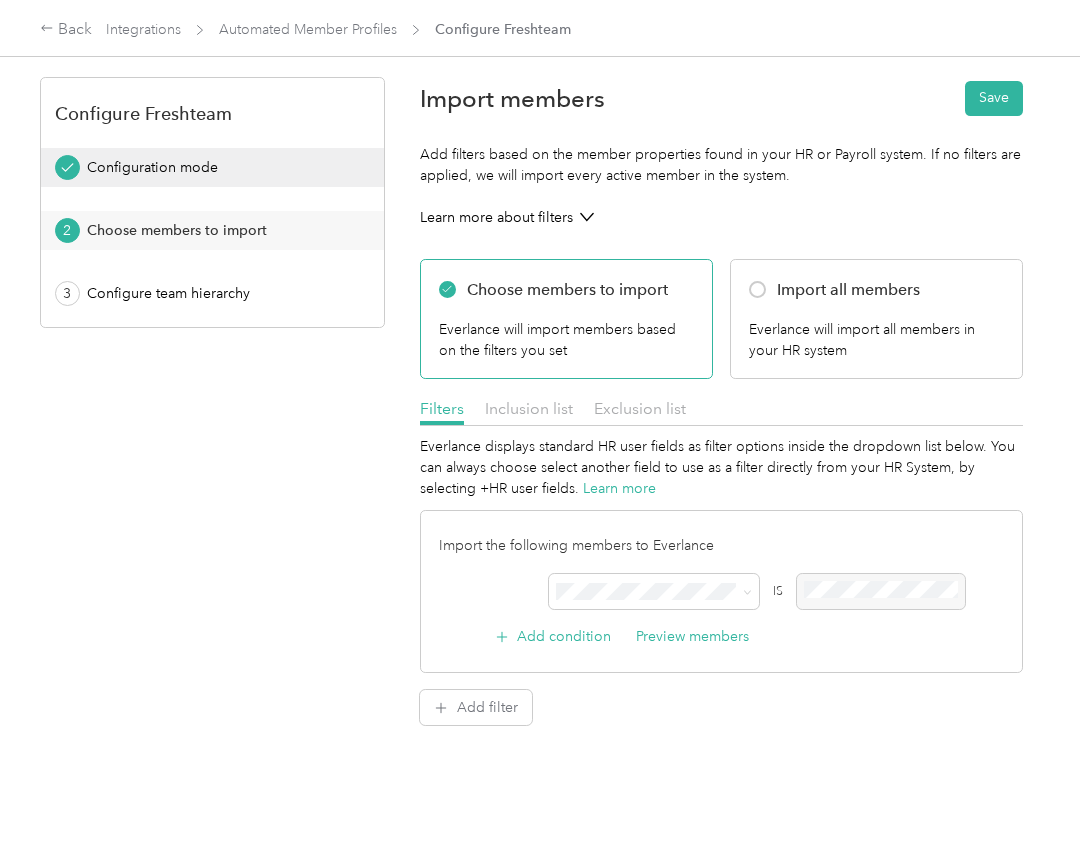 click on "Configuration mode" at bounding box center (212, 167) 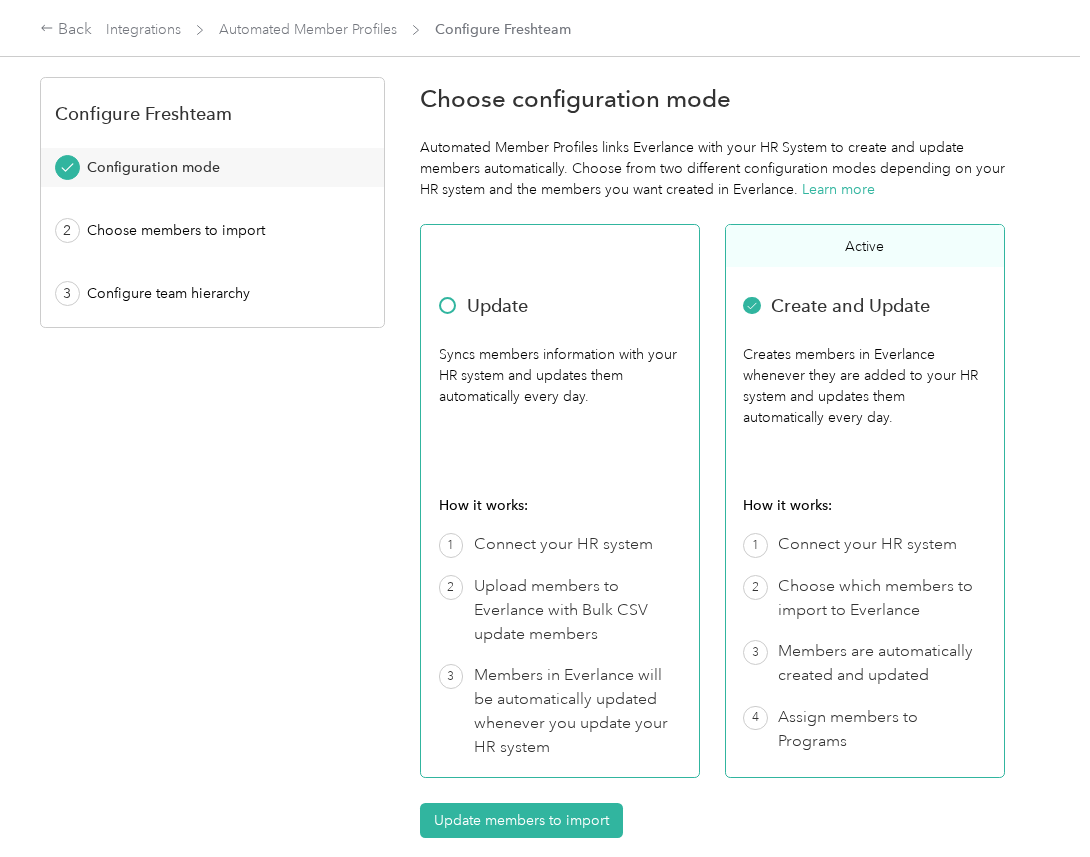 click on "Update" at bounding box center (560, 306) 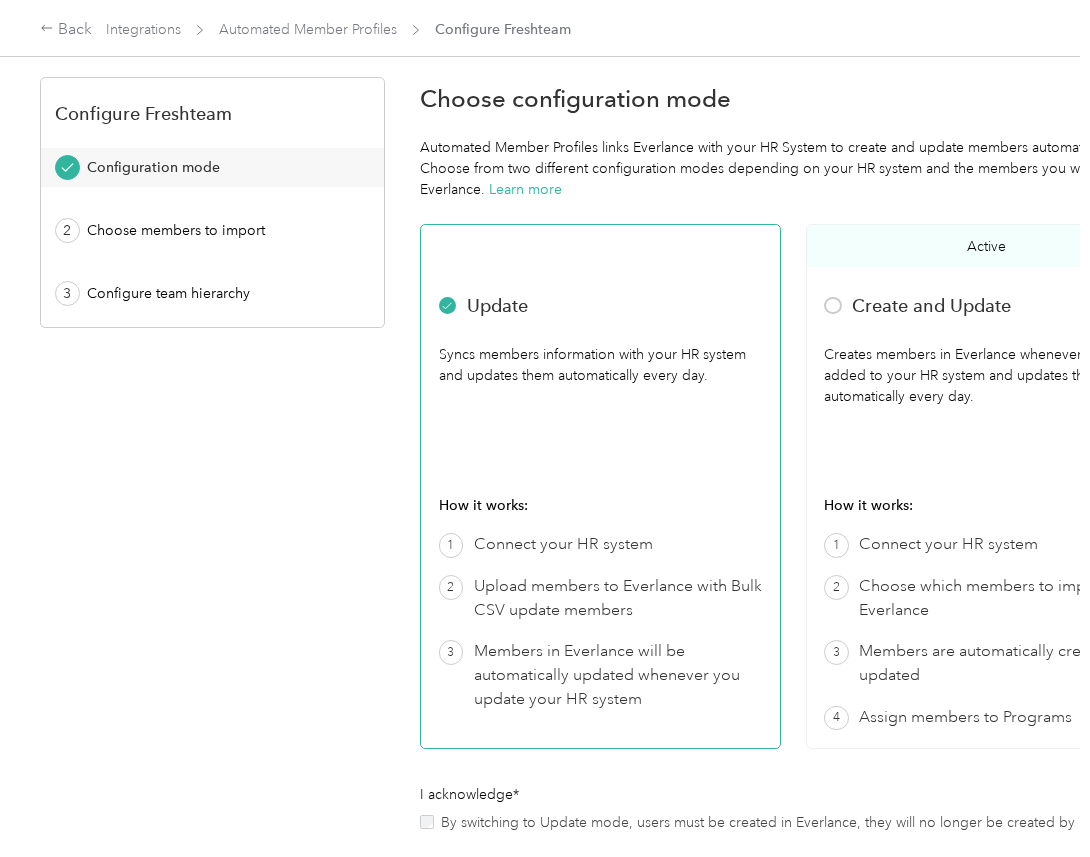 scroll, scrollTop: 217, scrollLeft: 0, axis: vertical 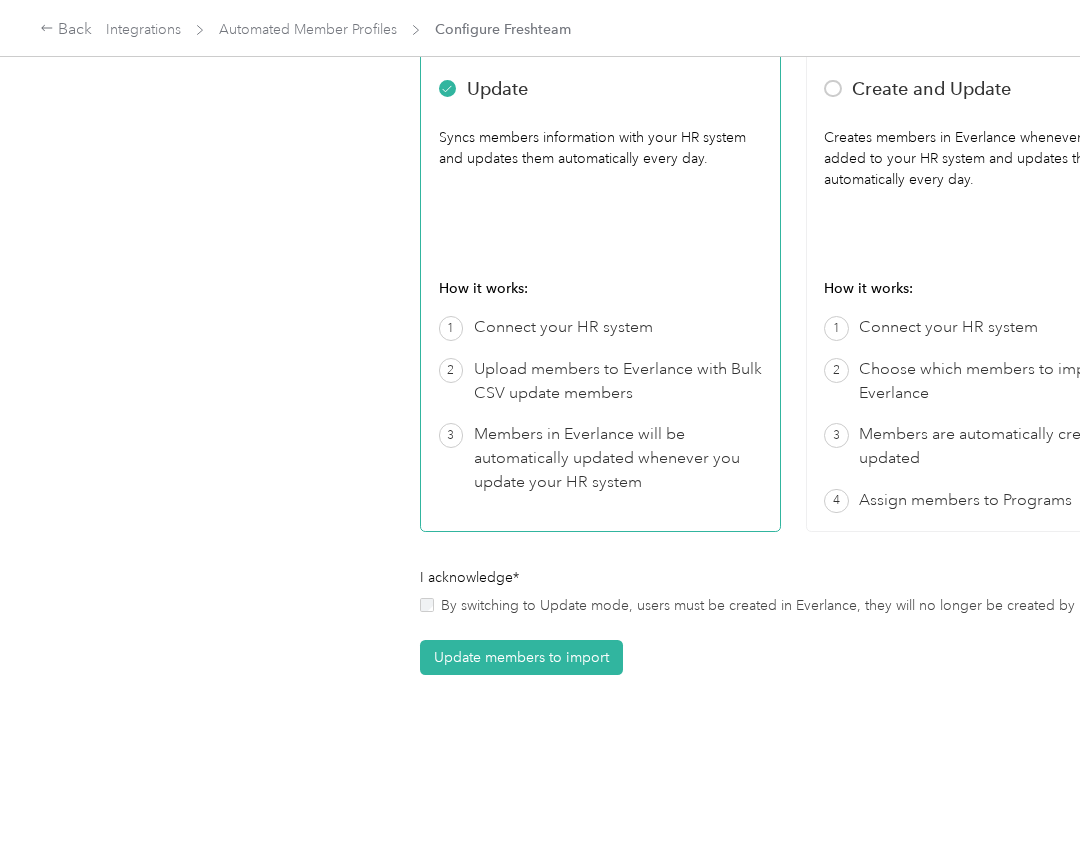 click on "By switching to Update mode, users must be created in Everlance, they will no longer be created by my HR system" at bounding box center [804, 605] 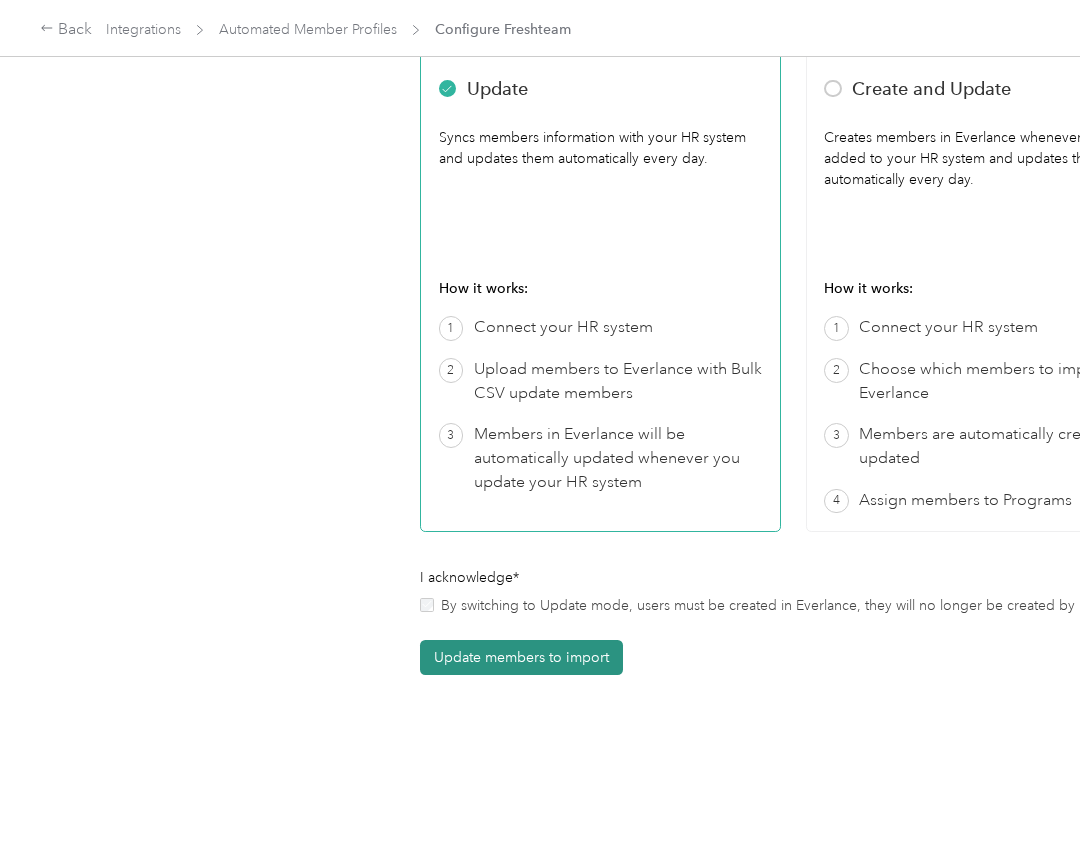 click on "Update members to import" at bounding box center [521, 657] 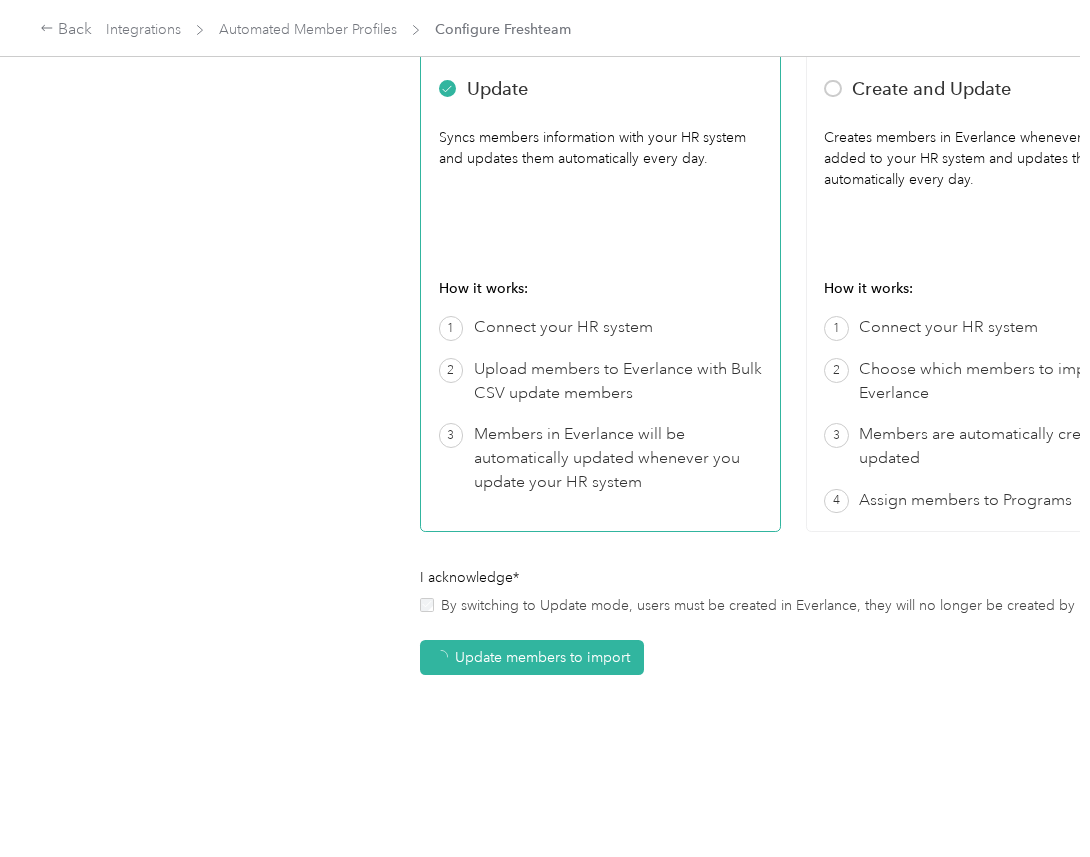 scroll, scrollTop: 0, scrollLeft: 0, axis: both 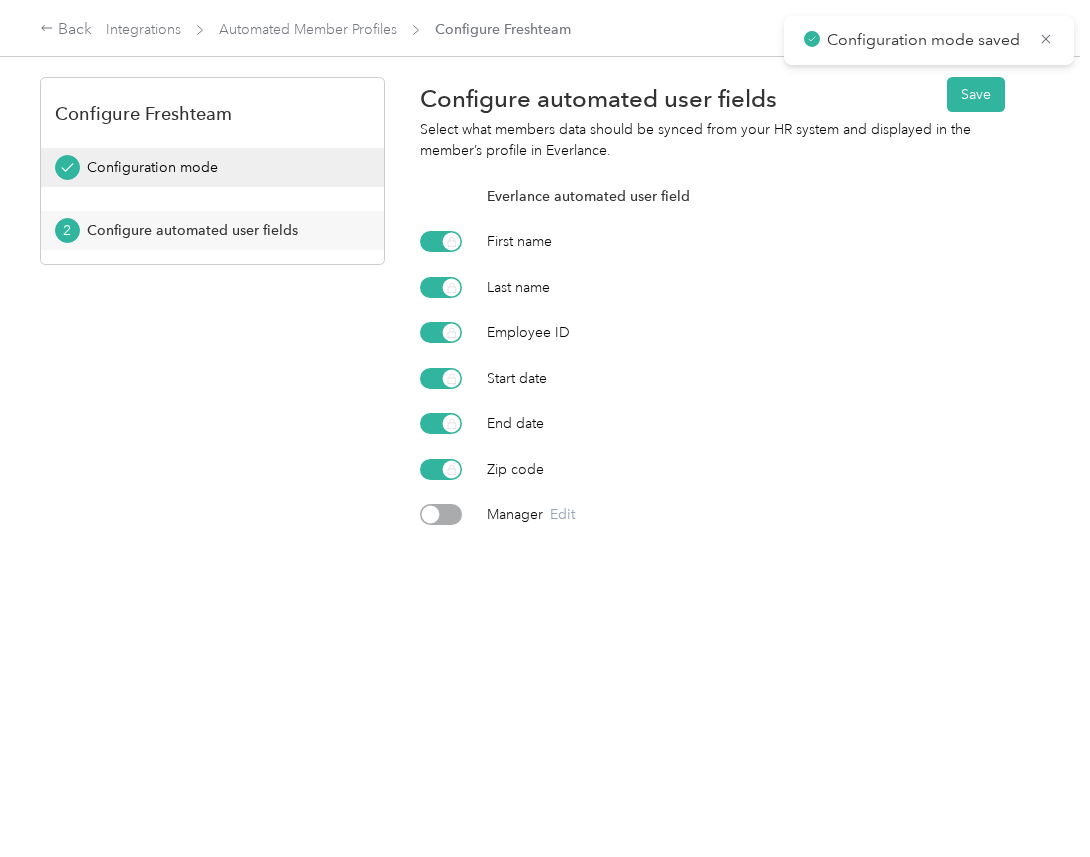 click on "Configuration mode" at bounding box center [212, 167] 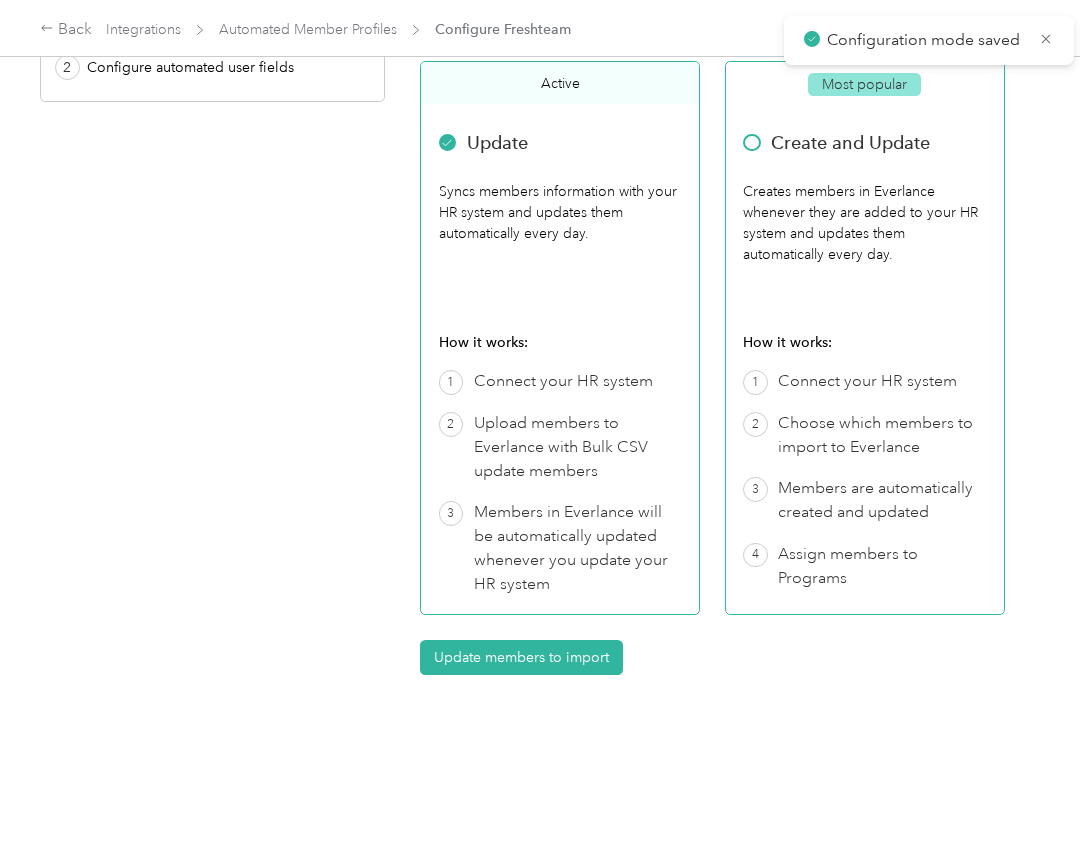 click on "Choose which members to import to Everlance" at bounding box center [882, 436] 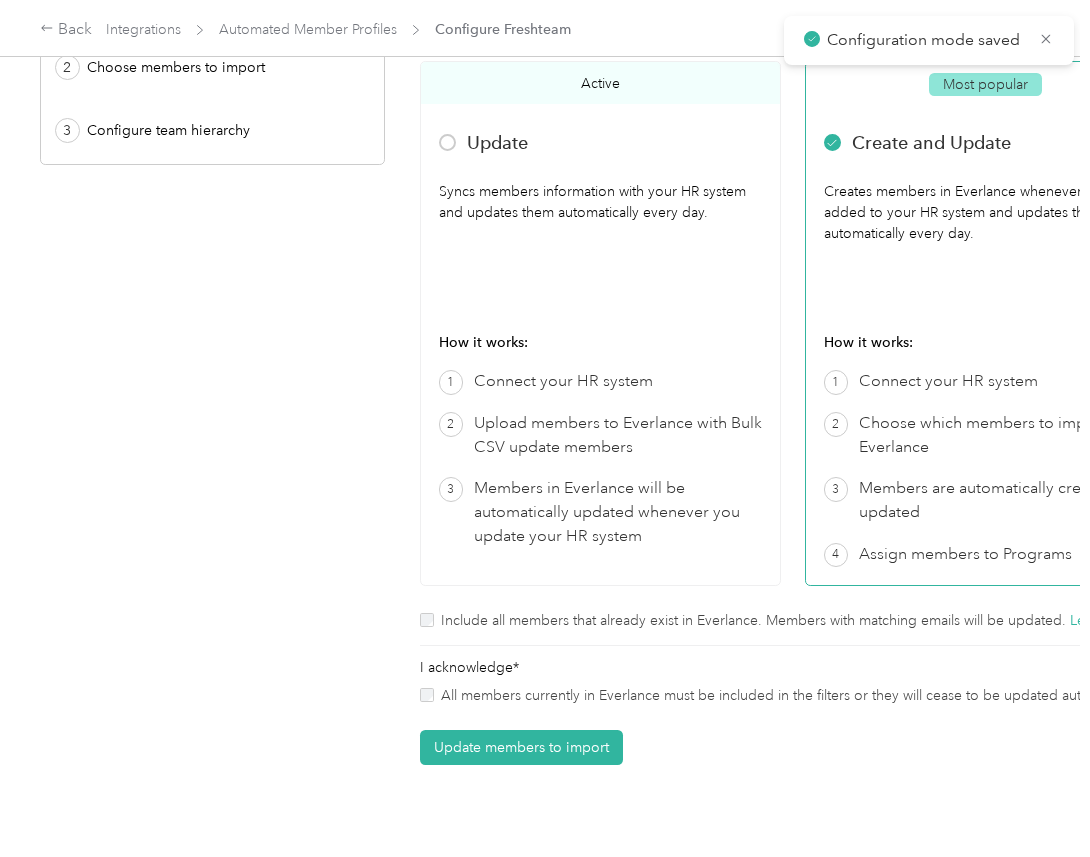 scroll, scrollTop: 253, scrollLeft: 0, axis: vertical 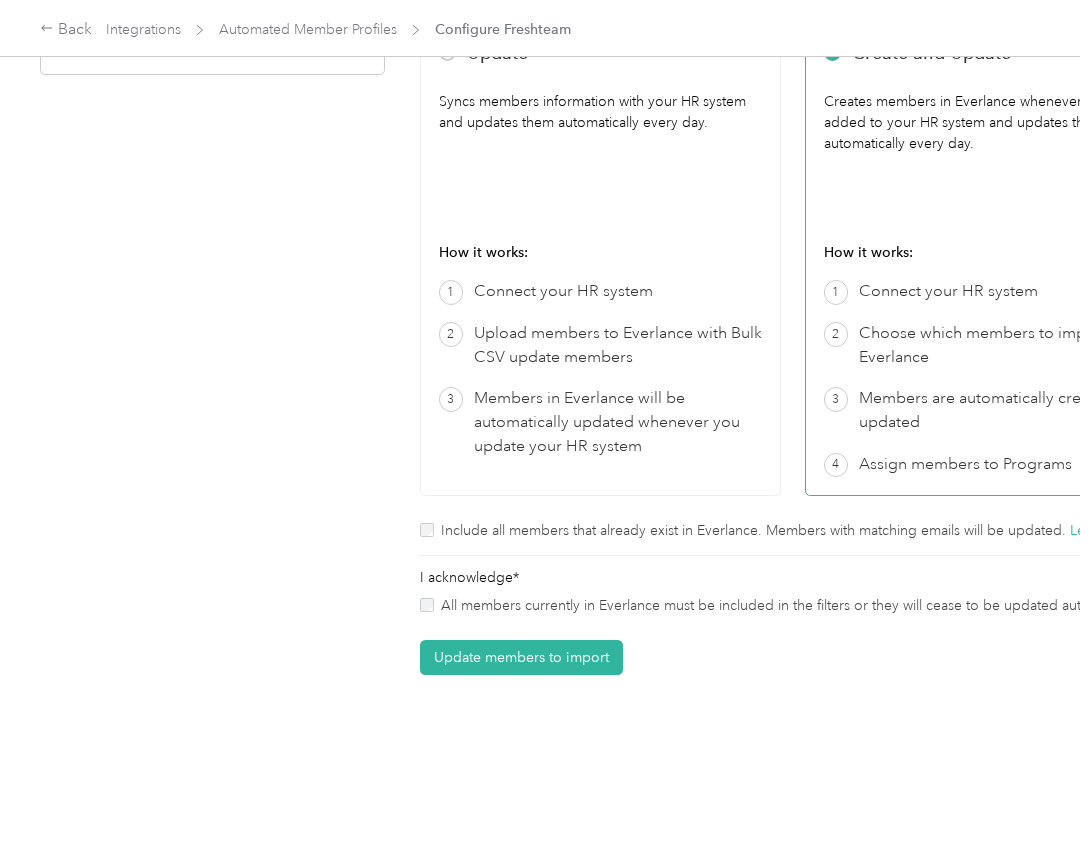 click on "All members currently in Everlance must be included in the filters or they will cease to be updated automatically." at bounding box center [793, 605] 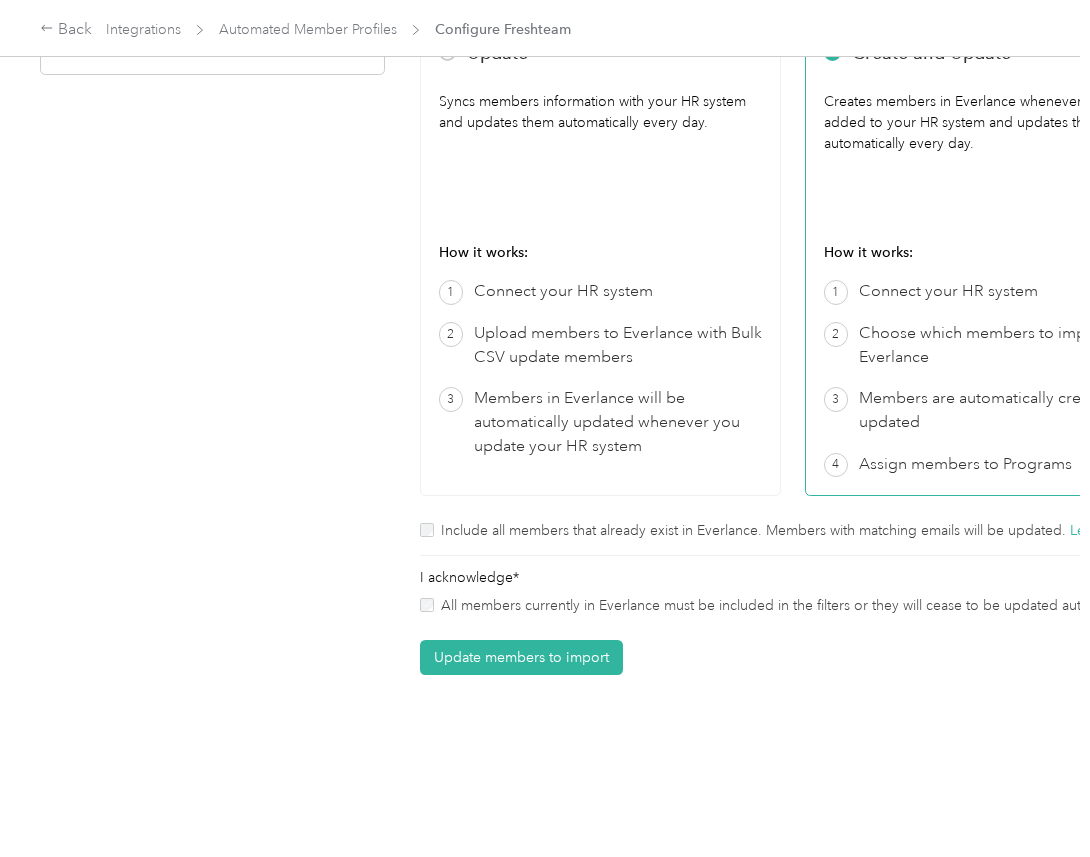 click on "Include all members that already exist in Everlance. Members with matching emails will be updated. Learn more" at bounding box center [793, 538] 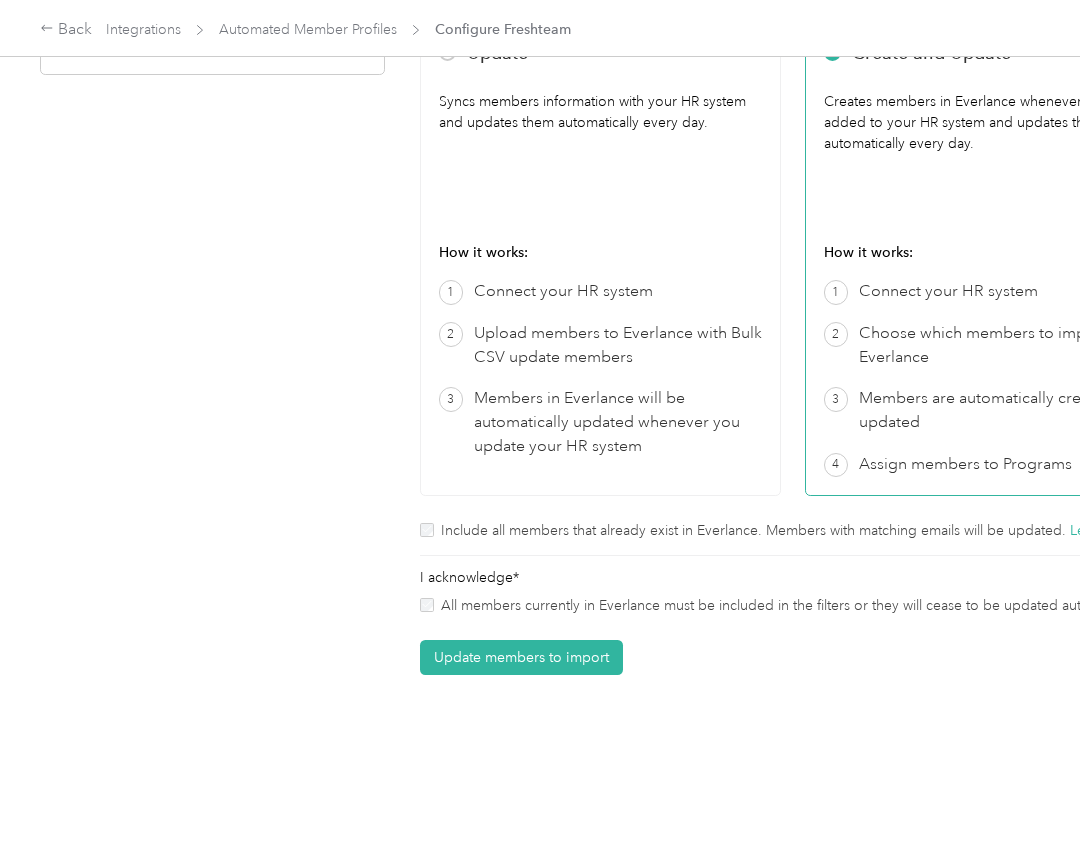 click on "Include all members that already exist in Everlance. Members with matching emails will be updated. Learn more" at bounding box center [803, 530] 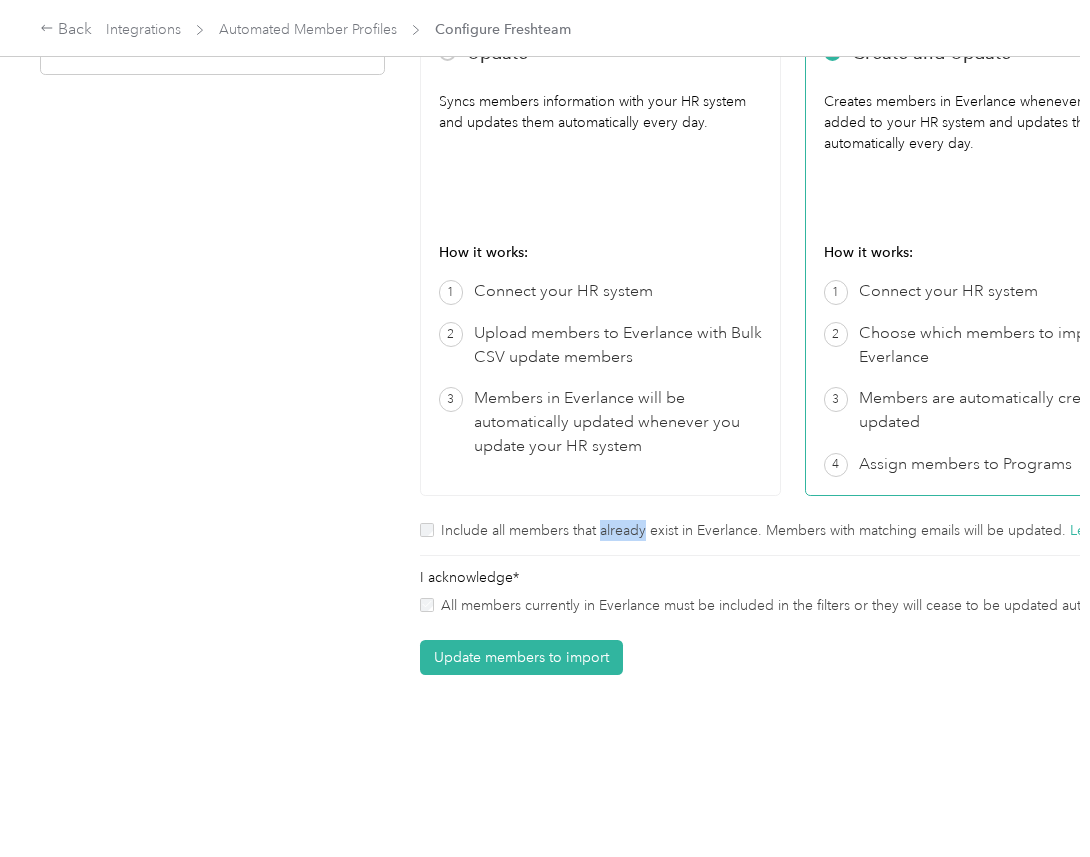click on "Configure Freshteam Configuration mode 2 Choose members to import 3 Configure team hierarchy" at bounding box center (212, 305) 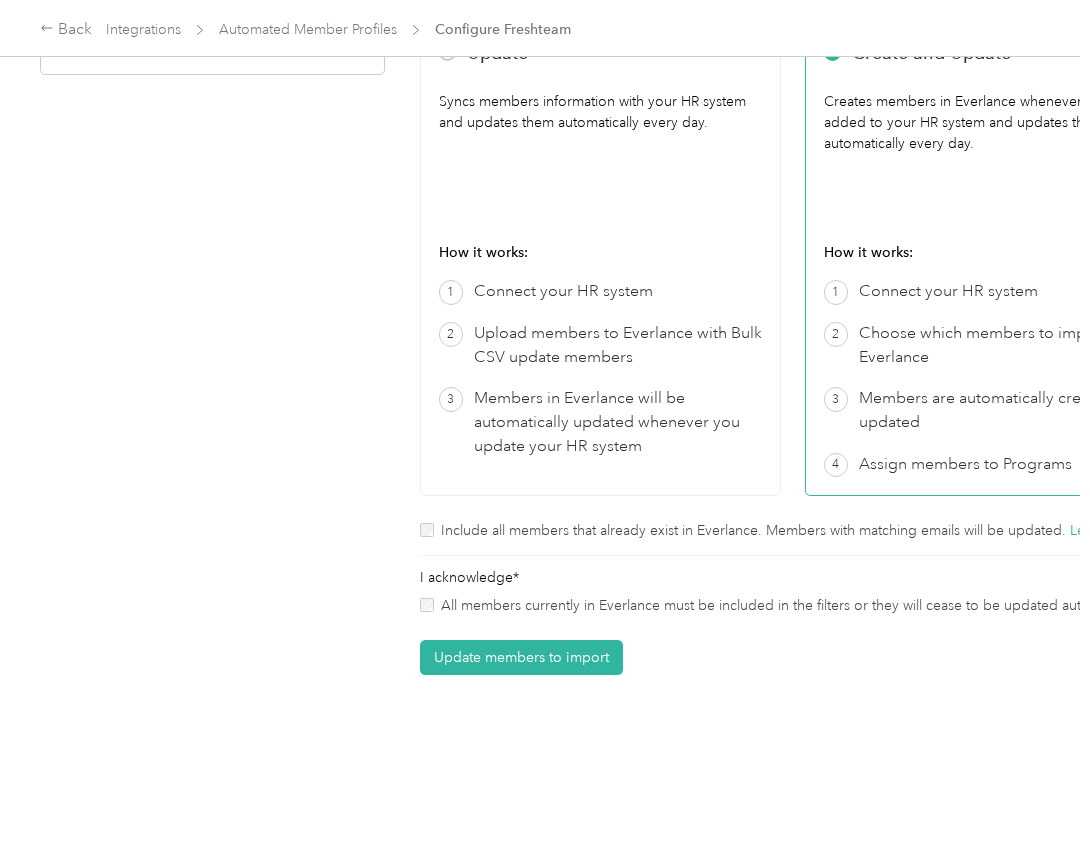 click on "All members currently in Everlance must be included in the filters or they will cease to be updated automatically." at bounding box center [793, 605] 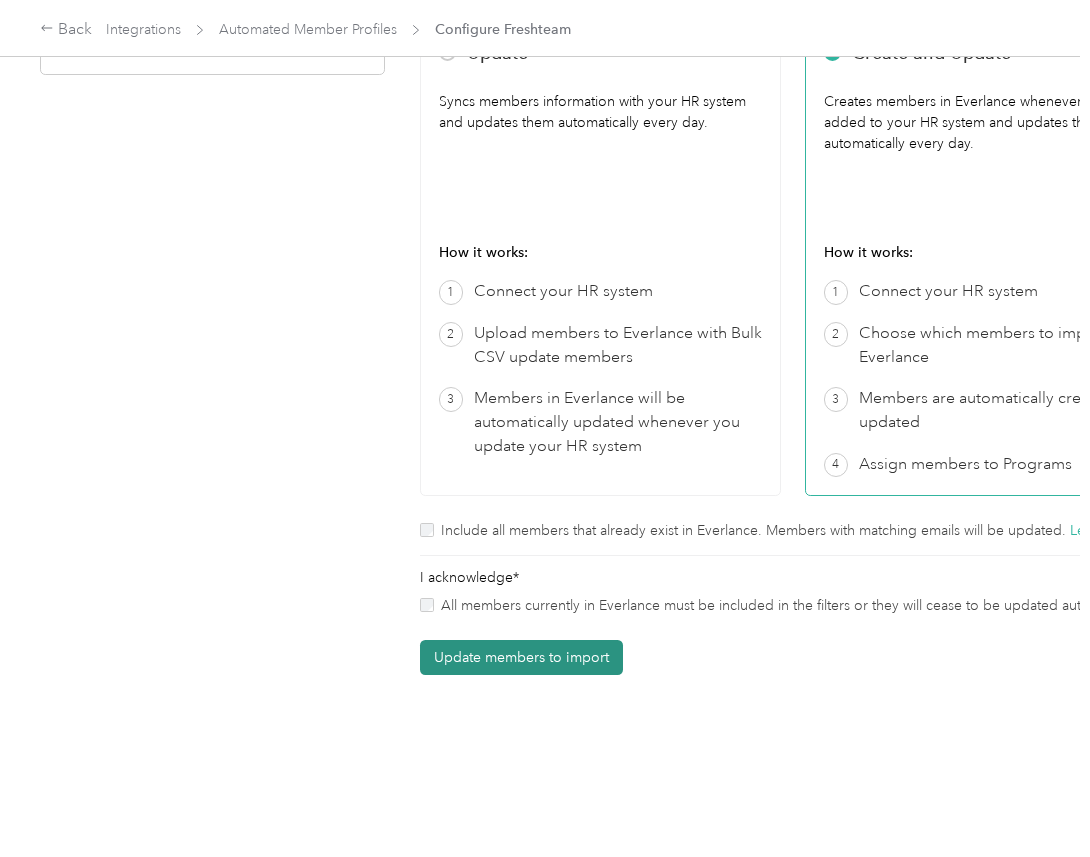 click on "Update members to import" at bounding box center [521, 657] 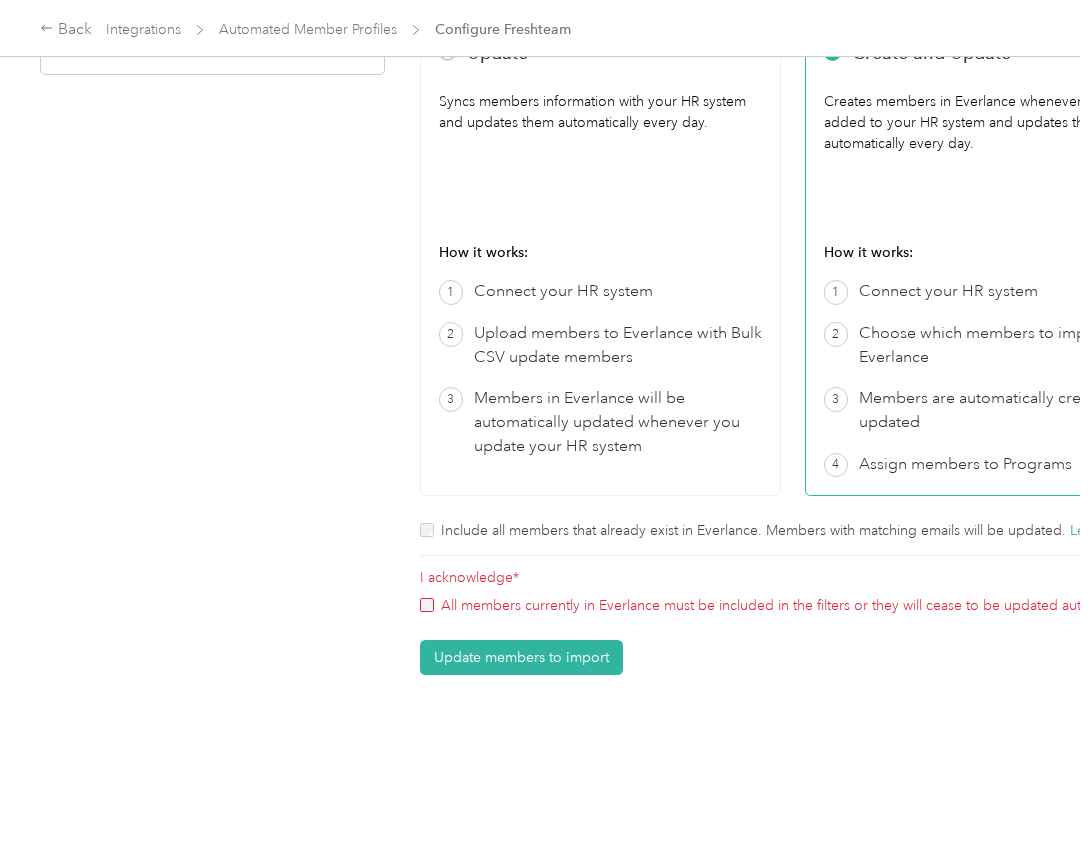 click on "I acknowledge* All members currently in Everlance must be included in the filters or they will cease to be updated automatically." at bounding box center (793, 586) 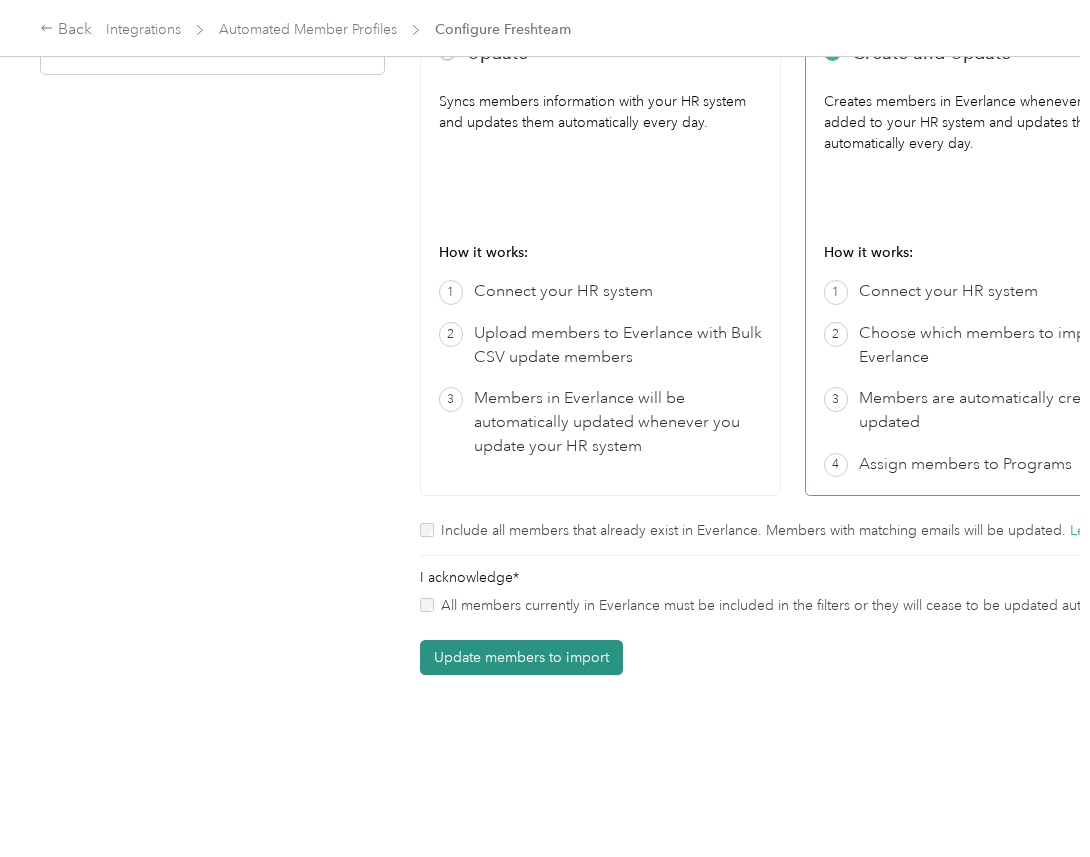 click on "Update members to import" at bounding box center [521, 657] 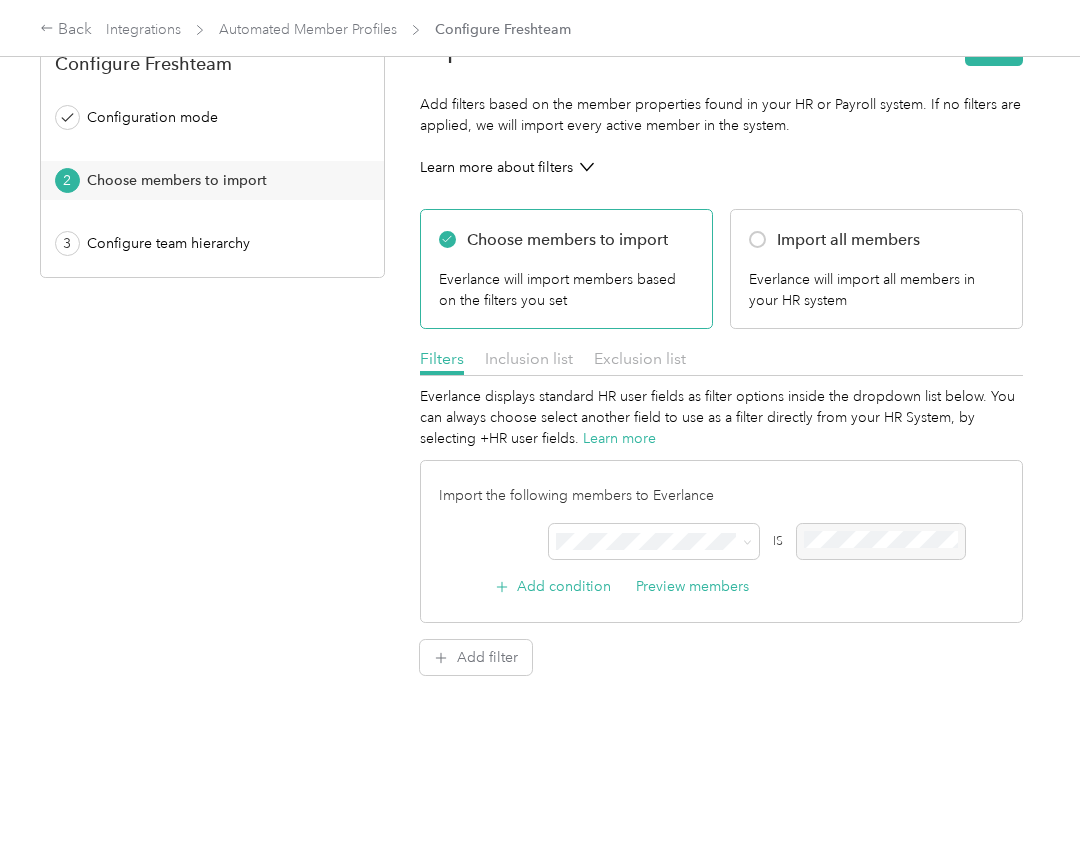 scroll, scrollTop: 0, scrollLeft: 0, axis: both 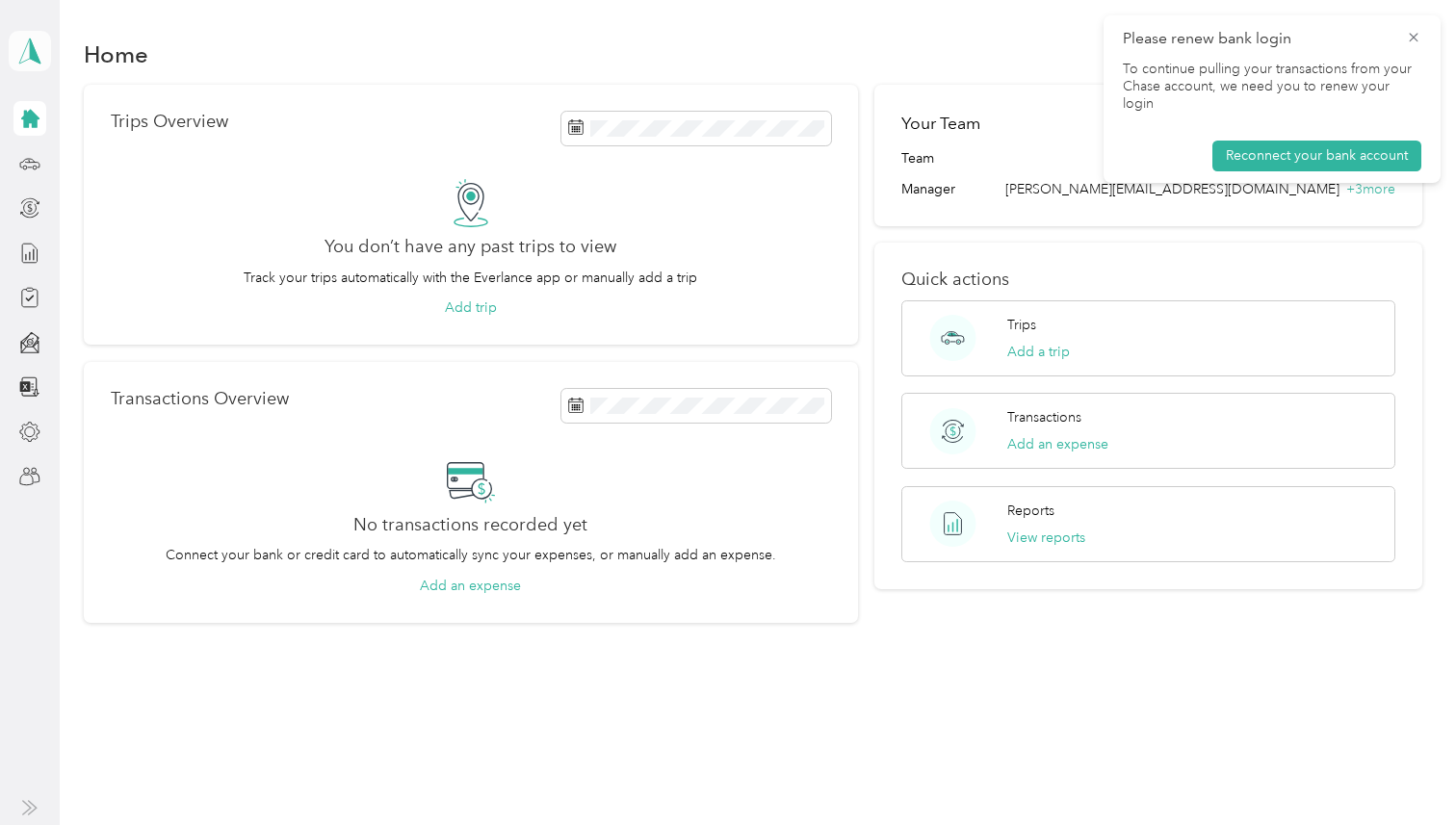 click 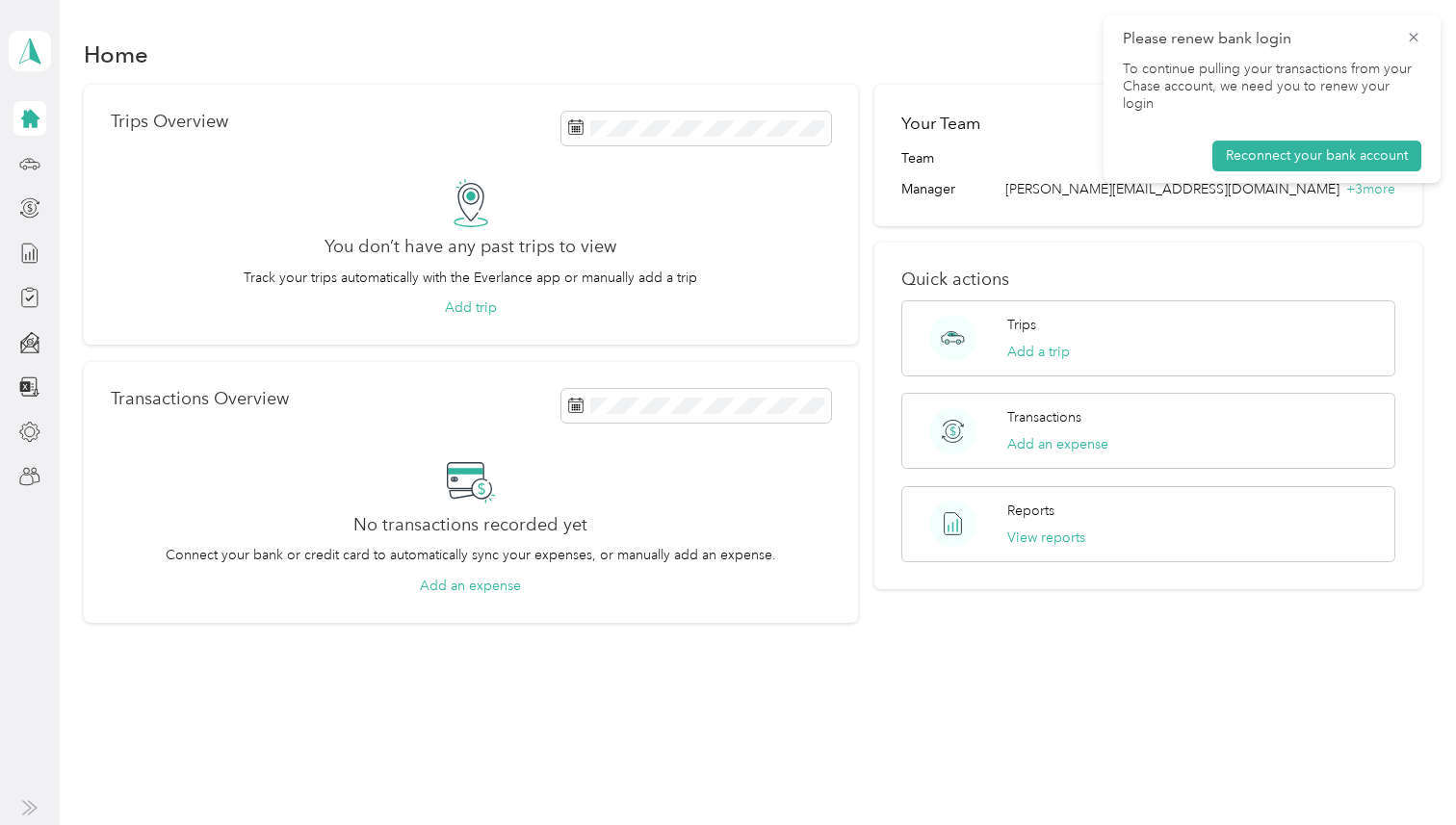 click on "Team dashboard" at bounding box center [77, 158] 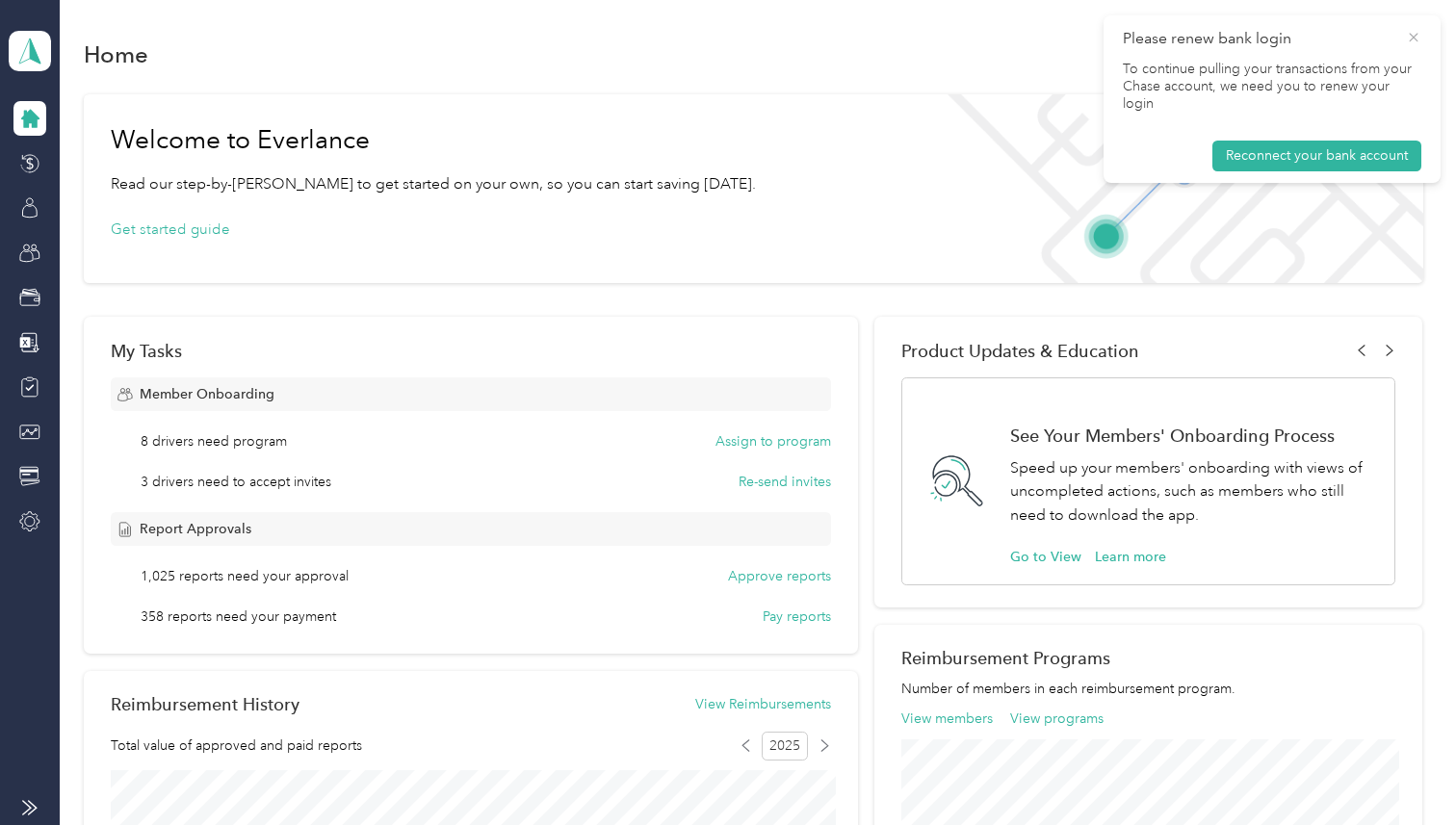 click 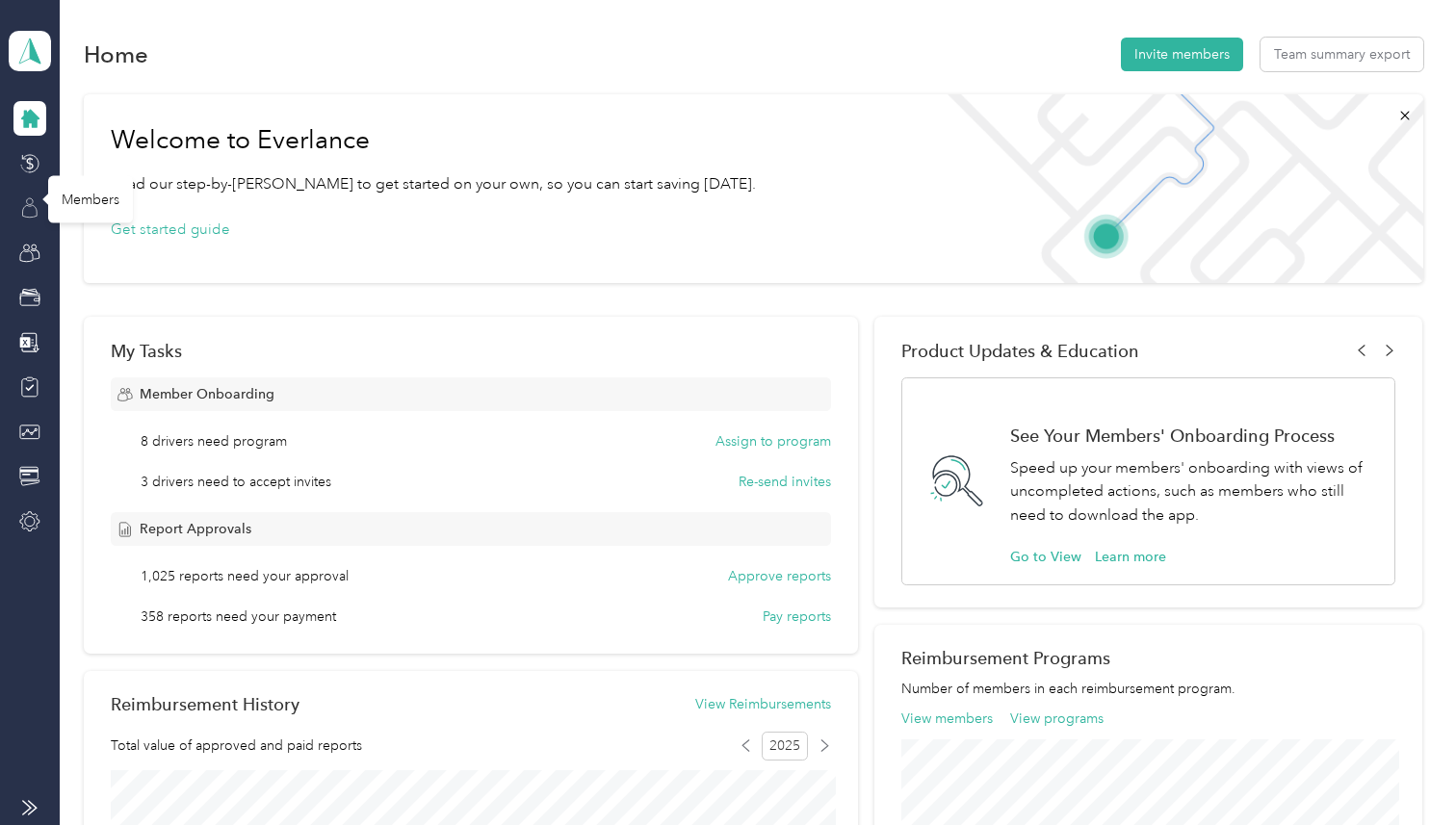 click 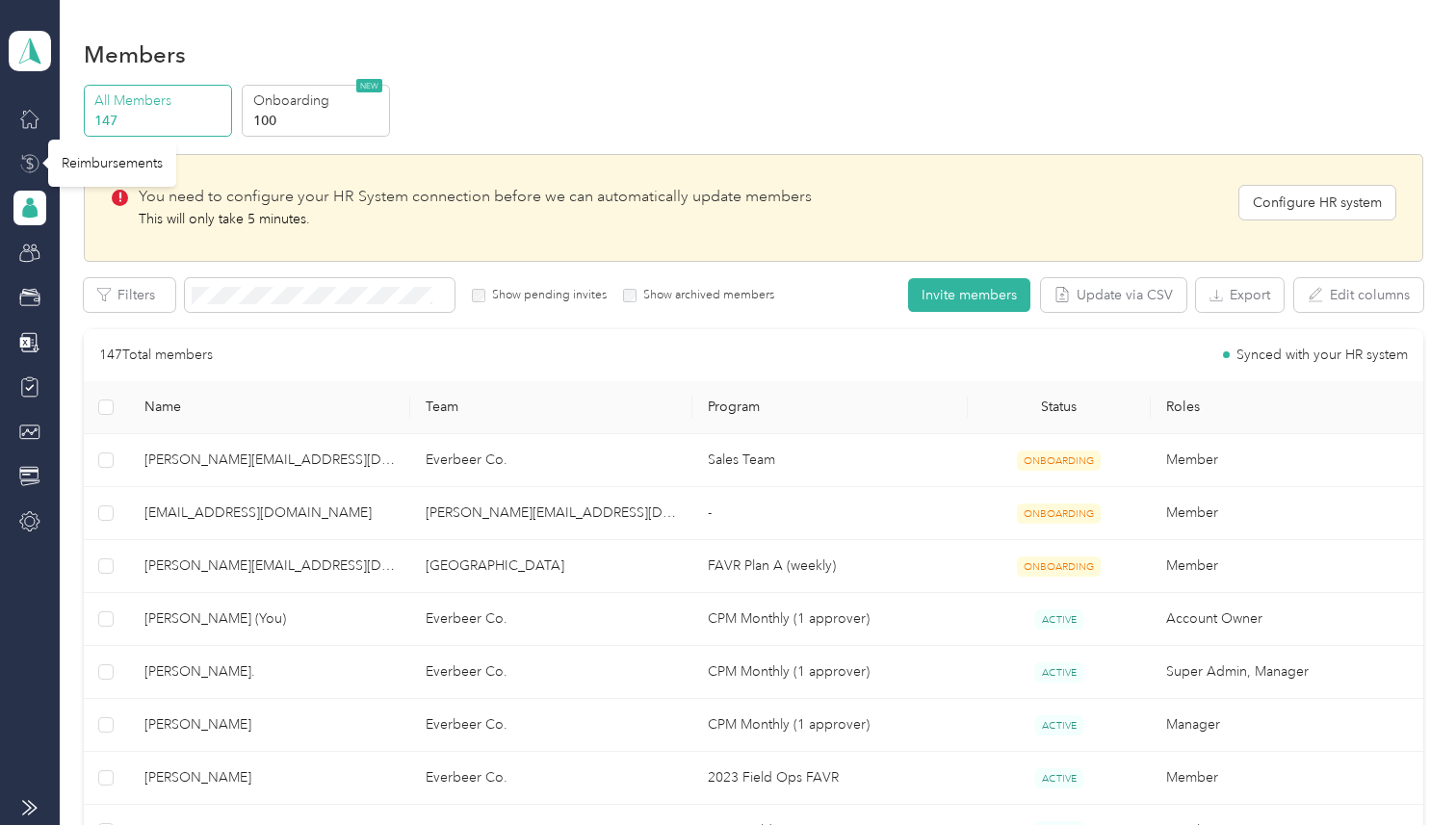 click 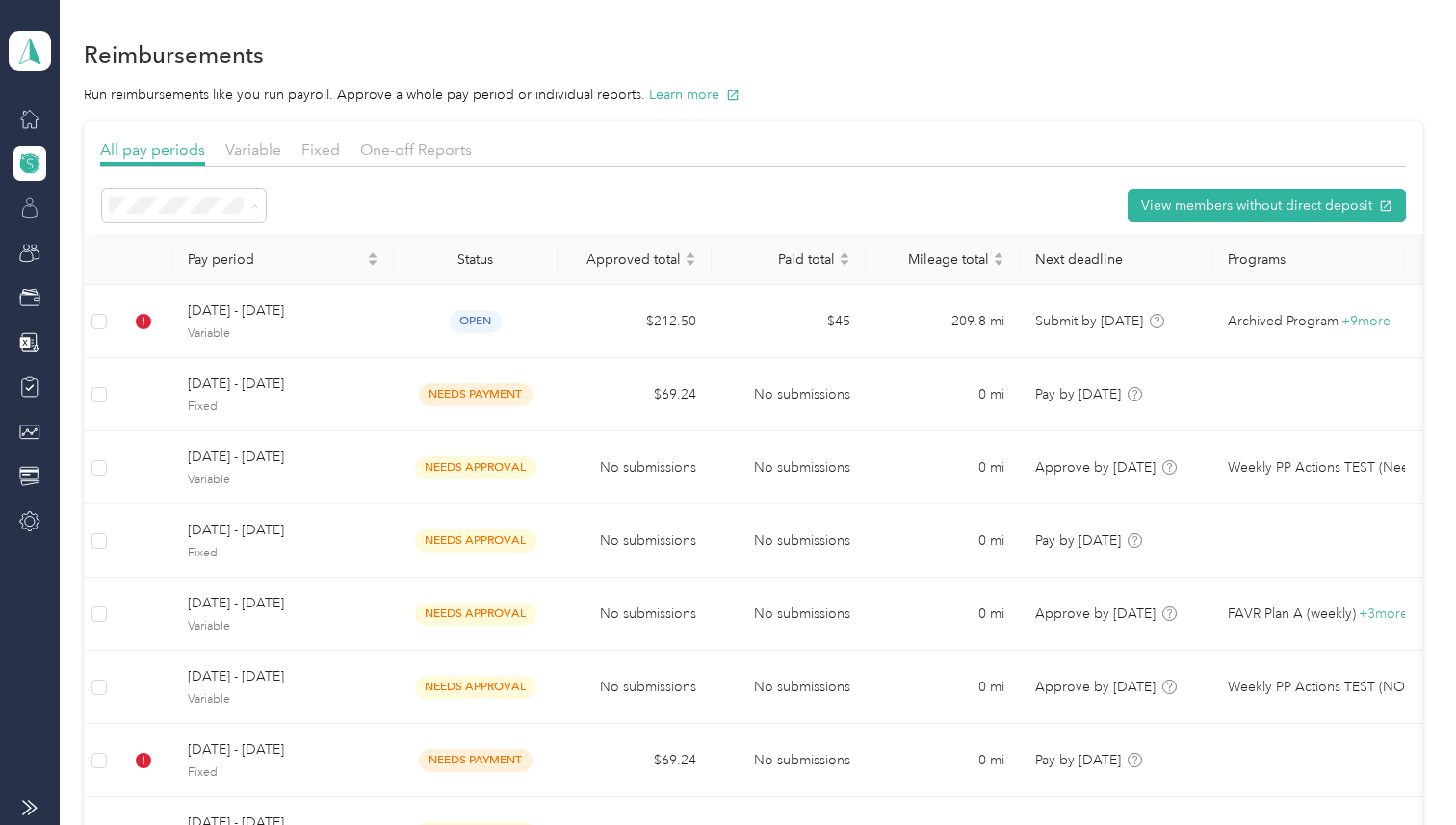 click on "Payment issues" at bounding box center [184, 546] 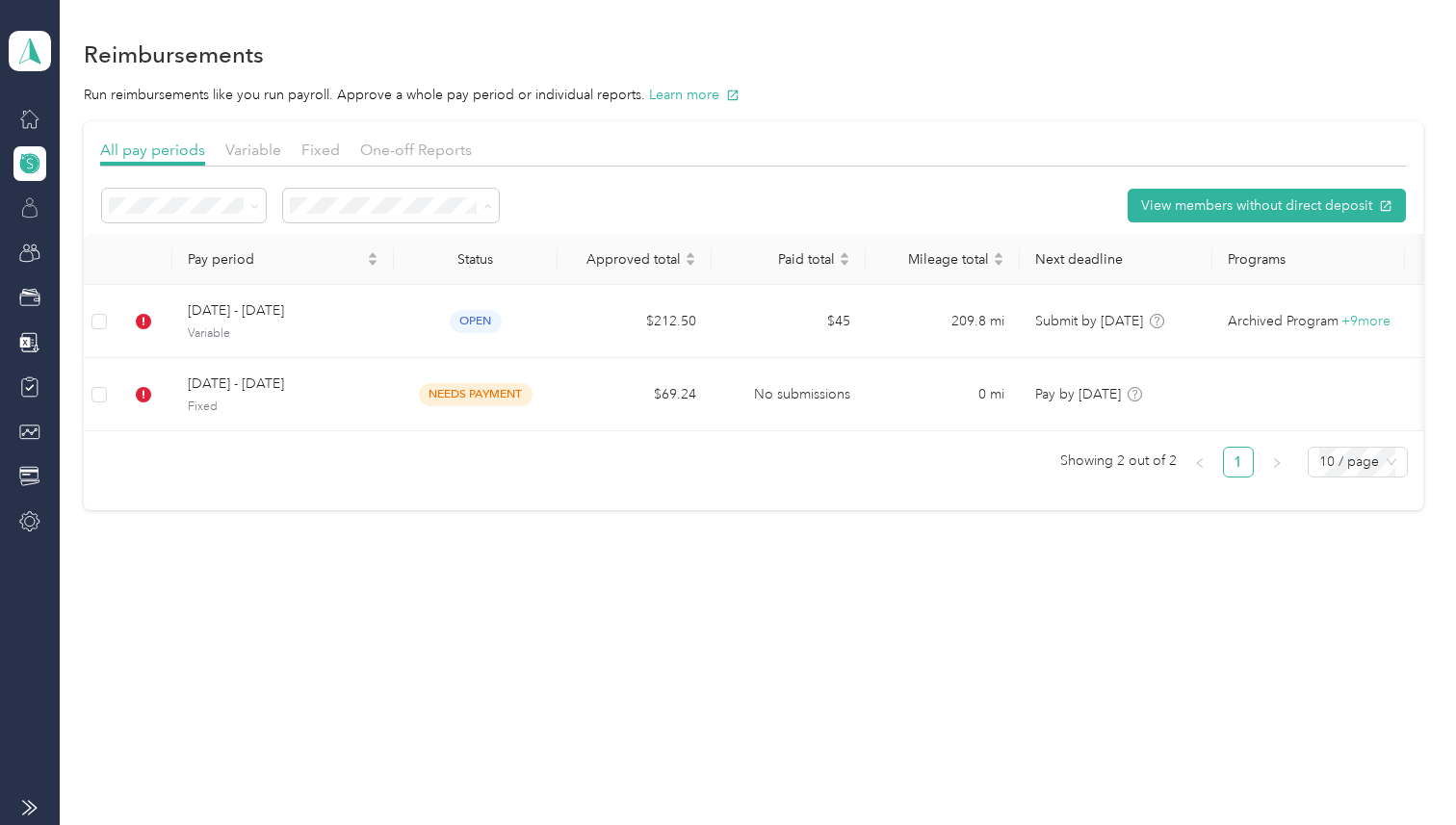 click on "Payment pending reports" at bounding box center [374, 274] 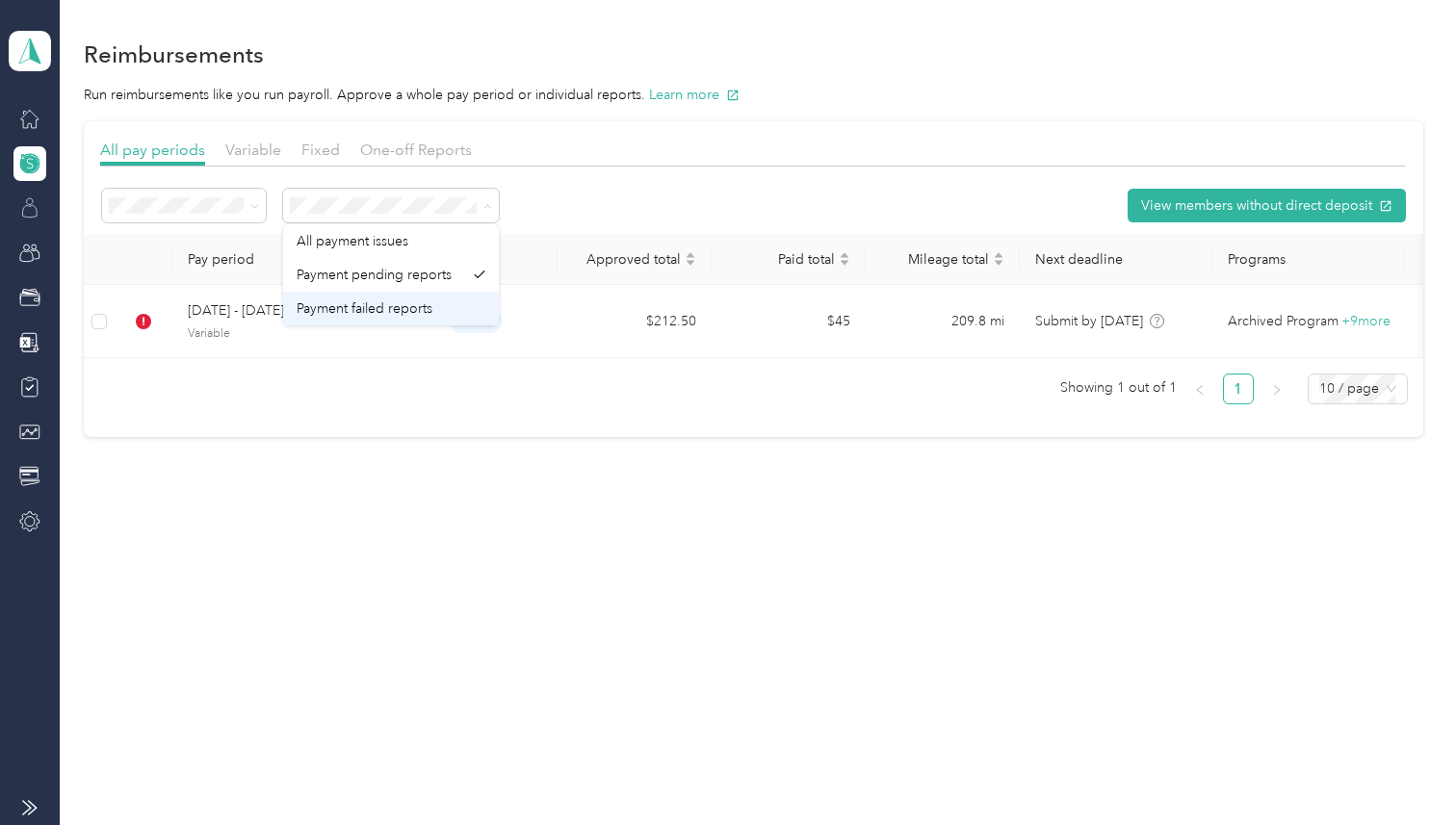 click on "Payment failed reports" at bounding box center (364, 308) 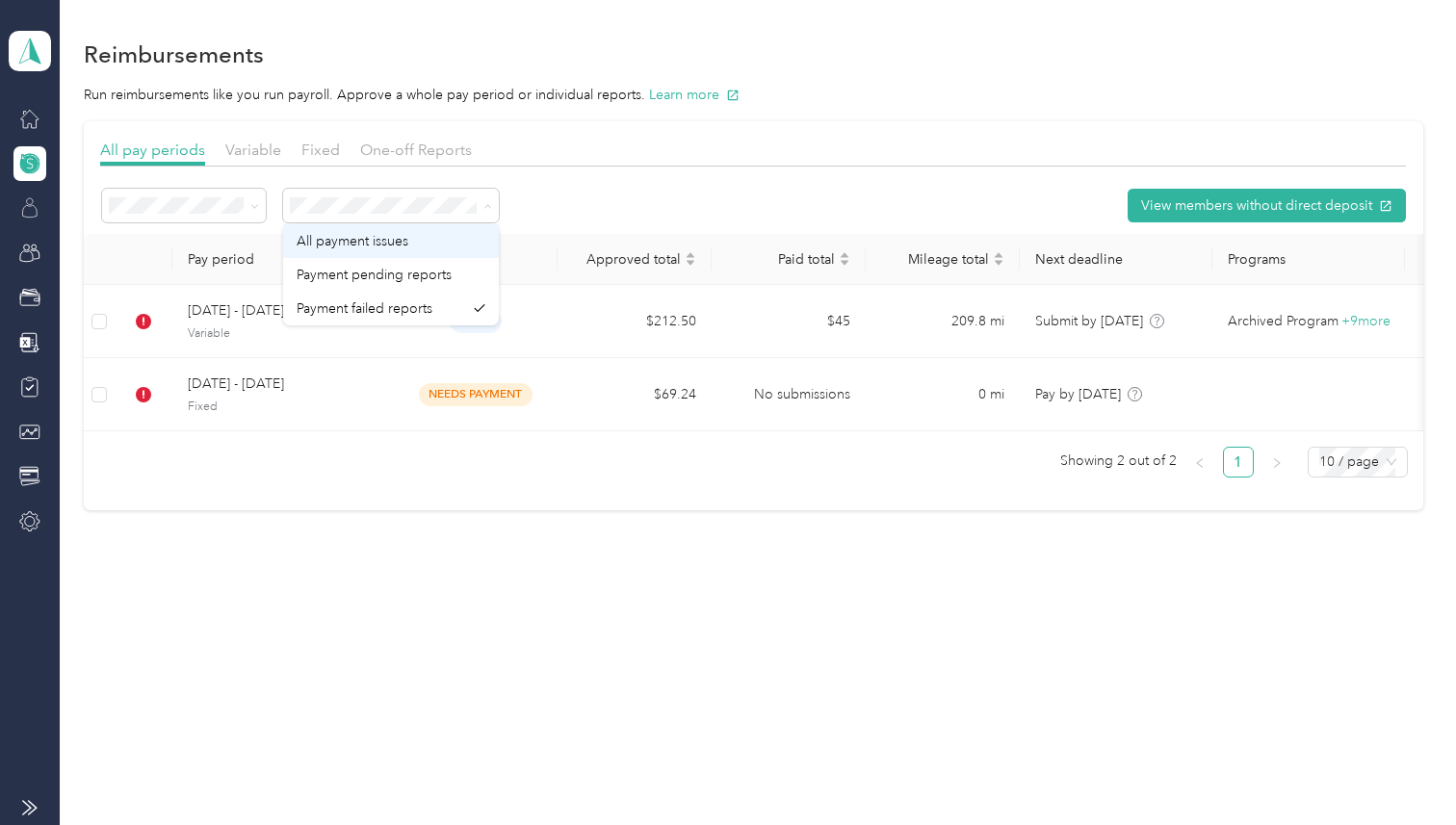click on "All payment issues" at bounding box center (352, 241) 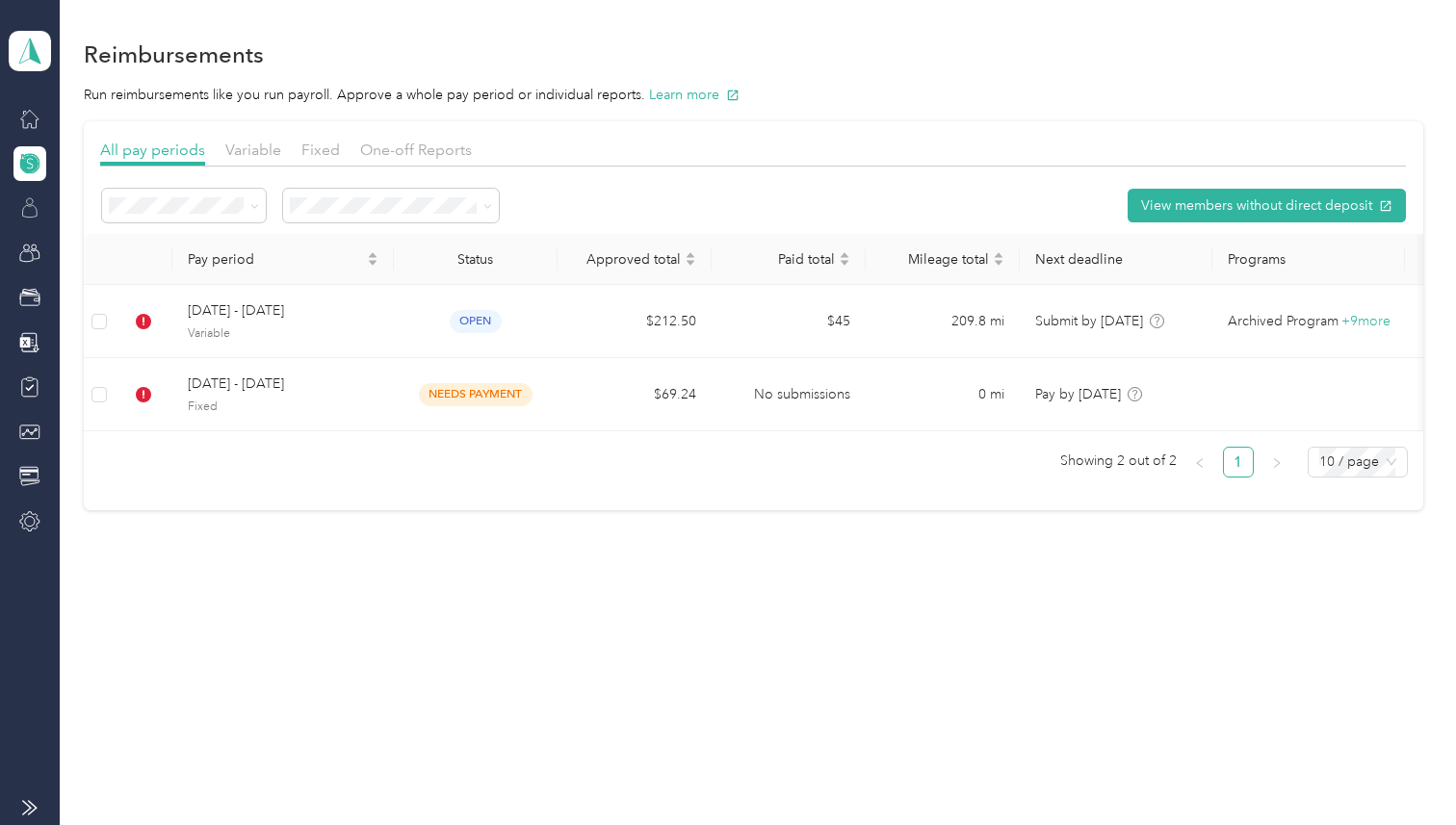 type 